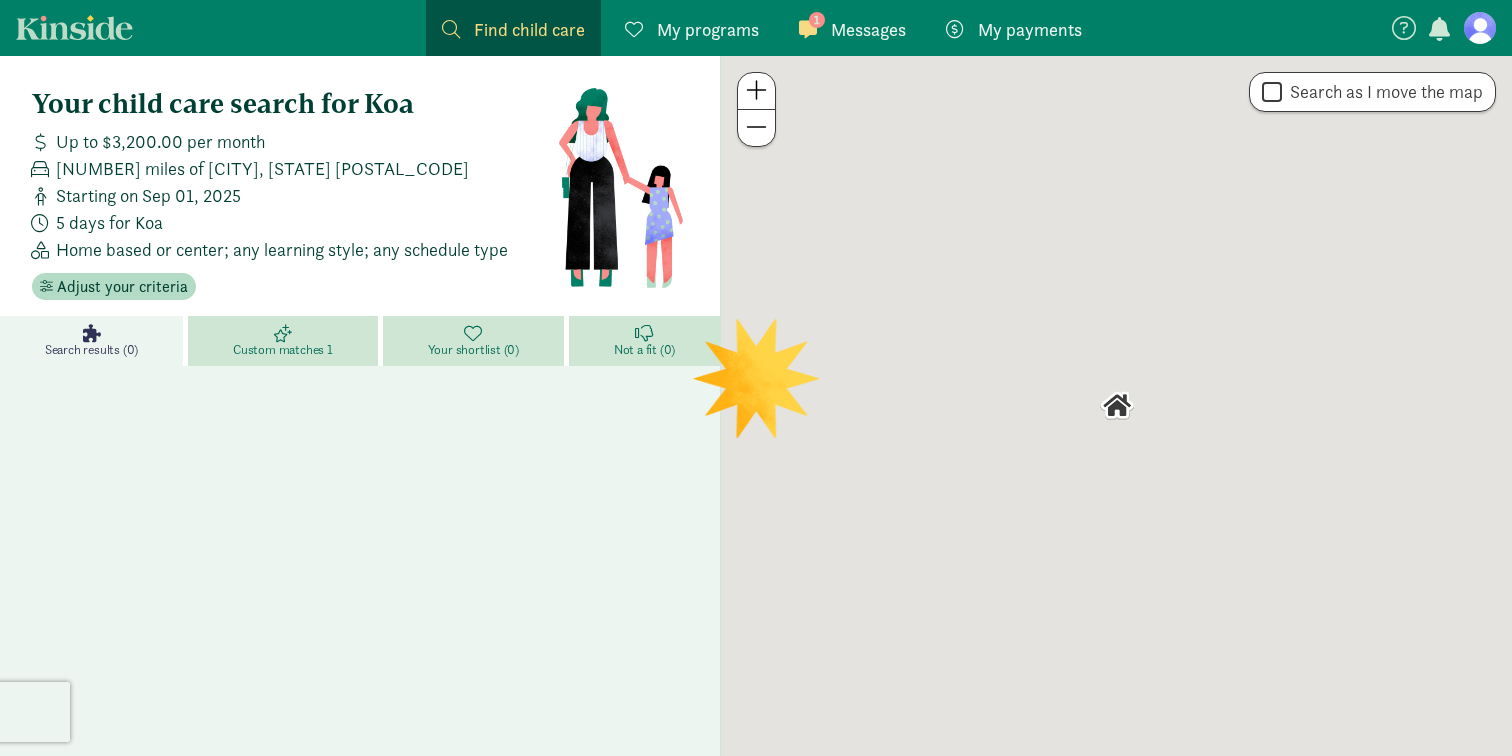 scroll, scrollTop: 0, scrollLeft: 0, axis: both 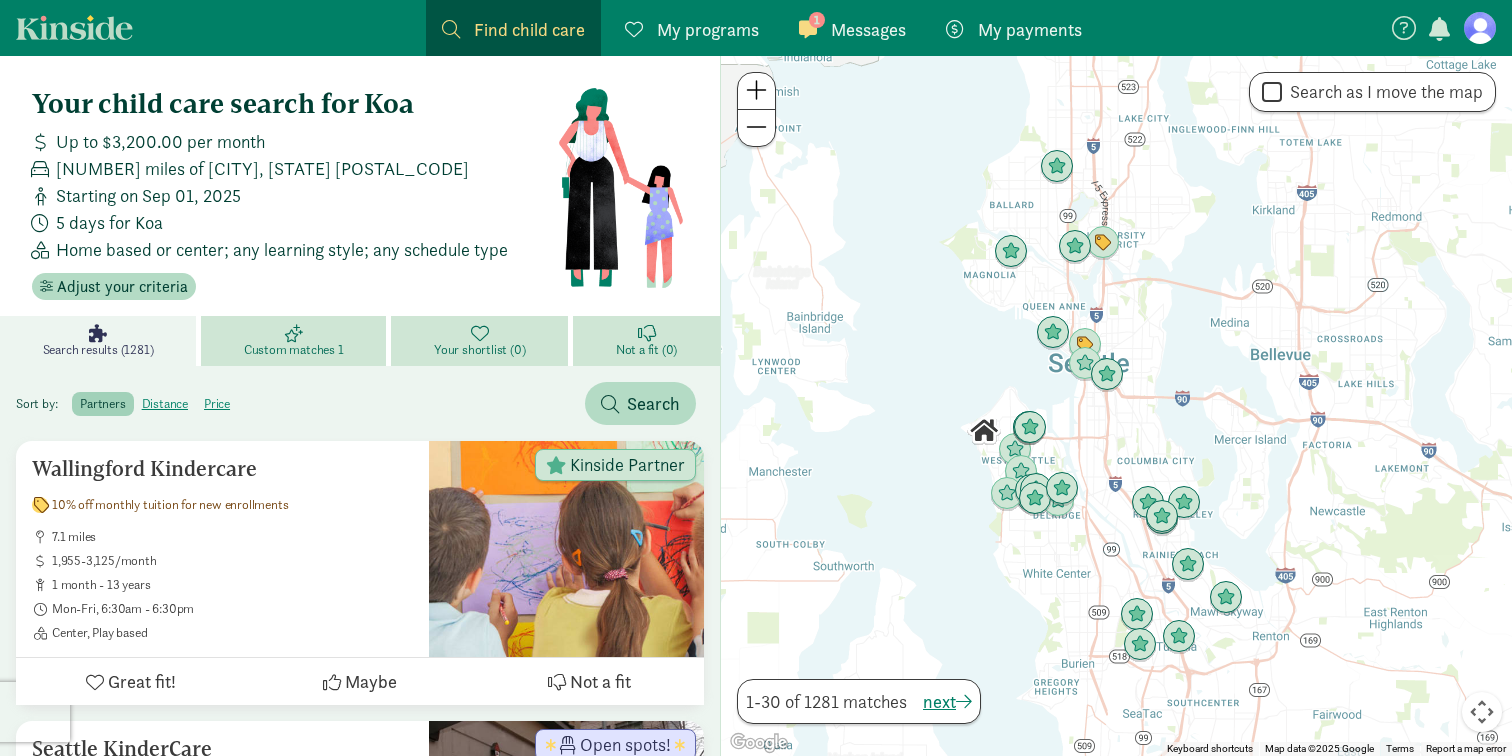 click at bounding box center [1116, 406] 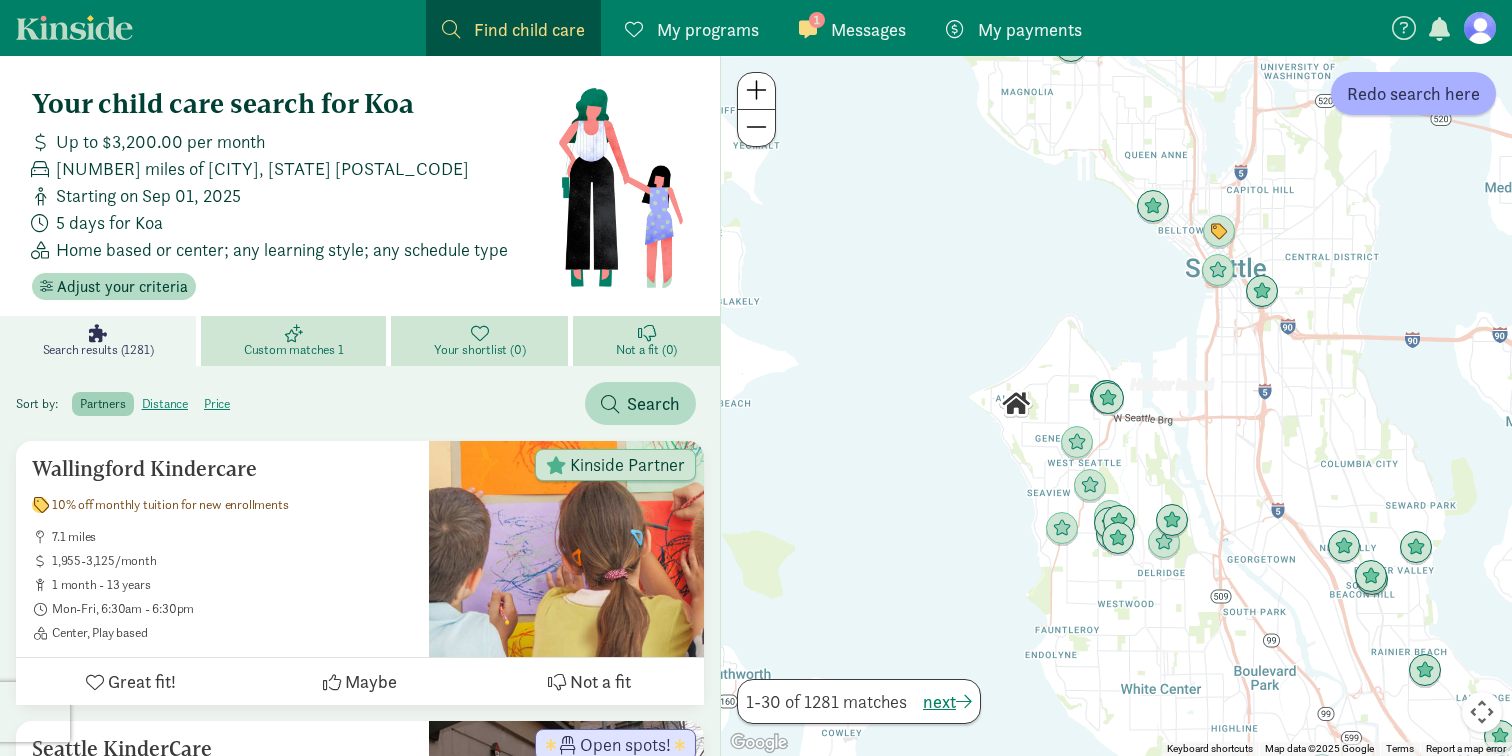 click at bounding box center (1116, 406) 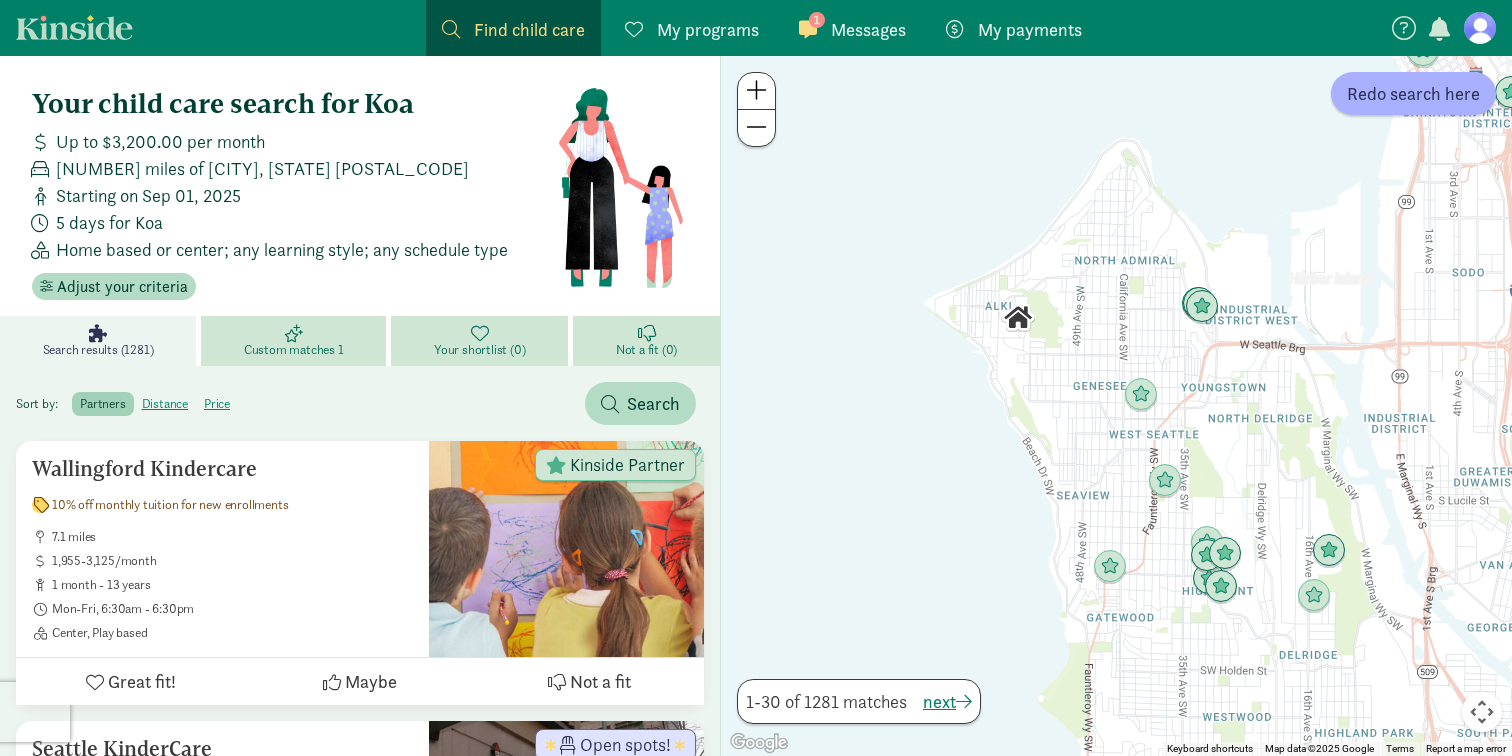 click on "1
Messages
Messages" 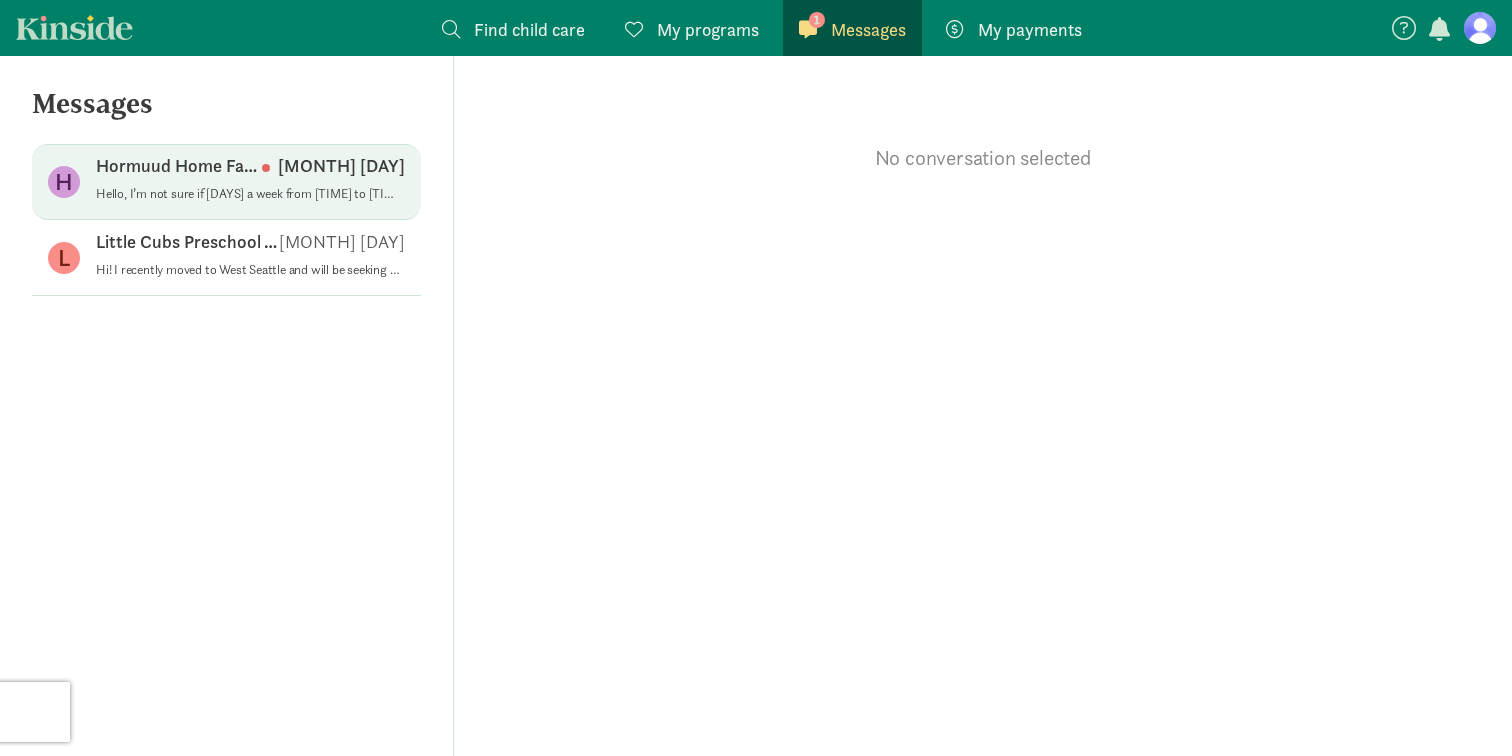 click on "Hormuud Home Family Childcare" at bounding box center (179, 166) 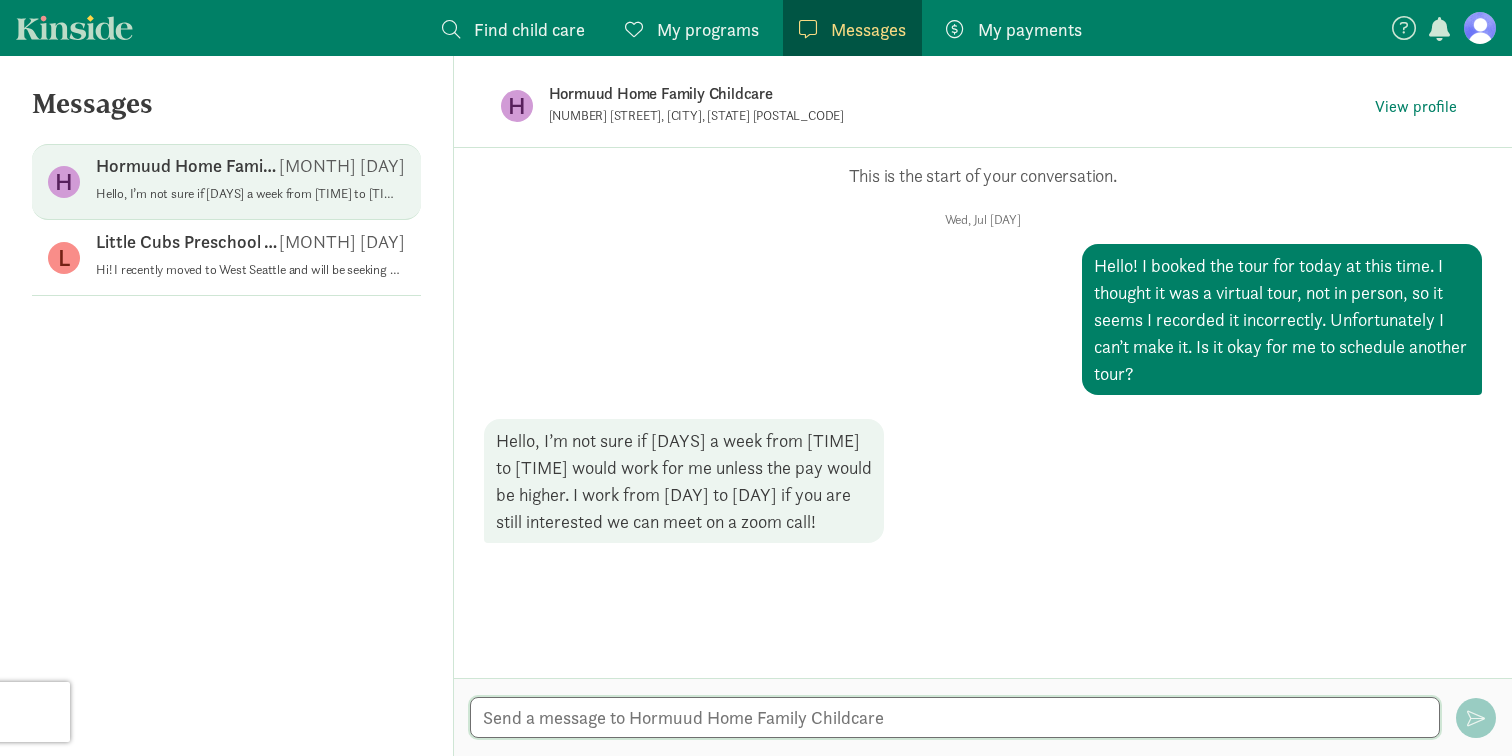click at bounding box center [955, 717] 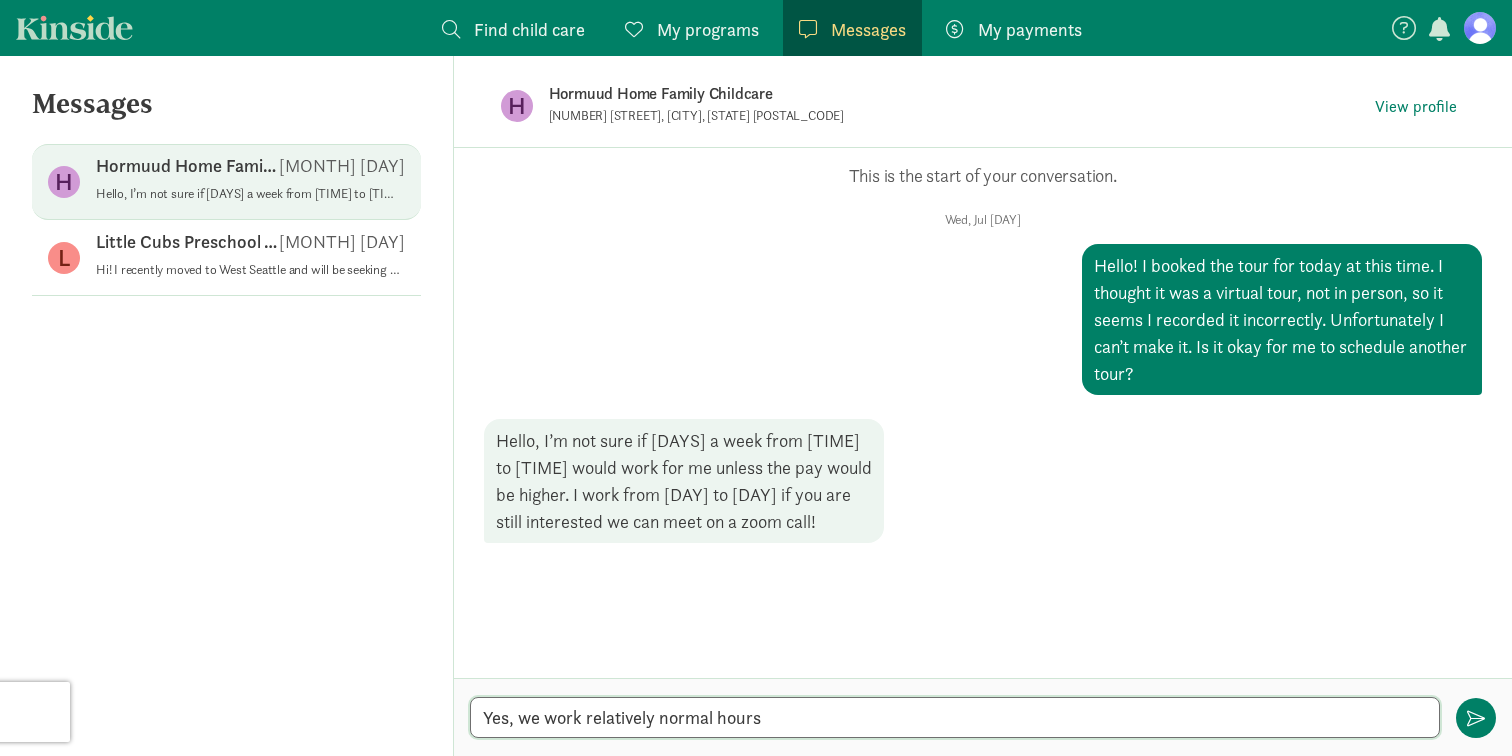 click on "Yes, we work relatively normal hours" at bounding box center [955, 717] 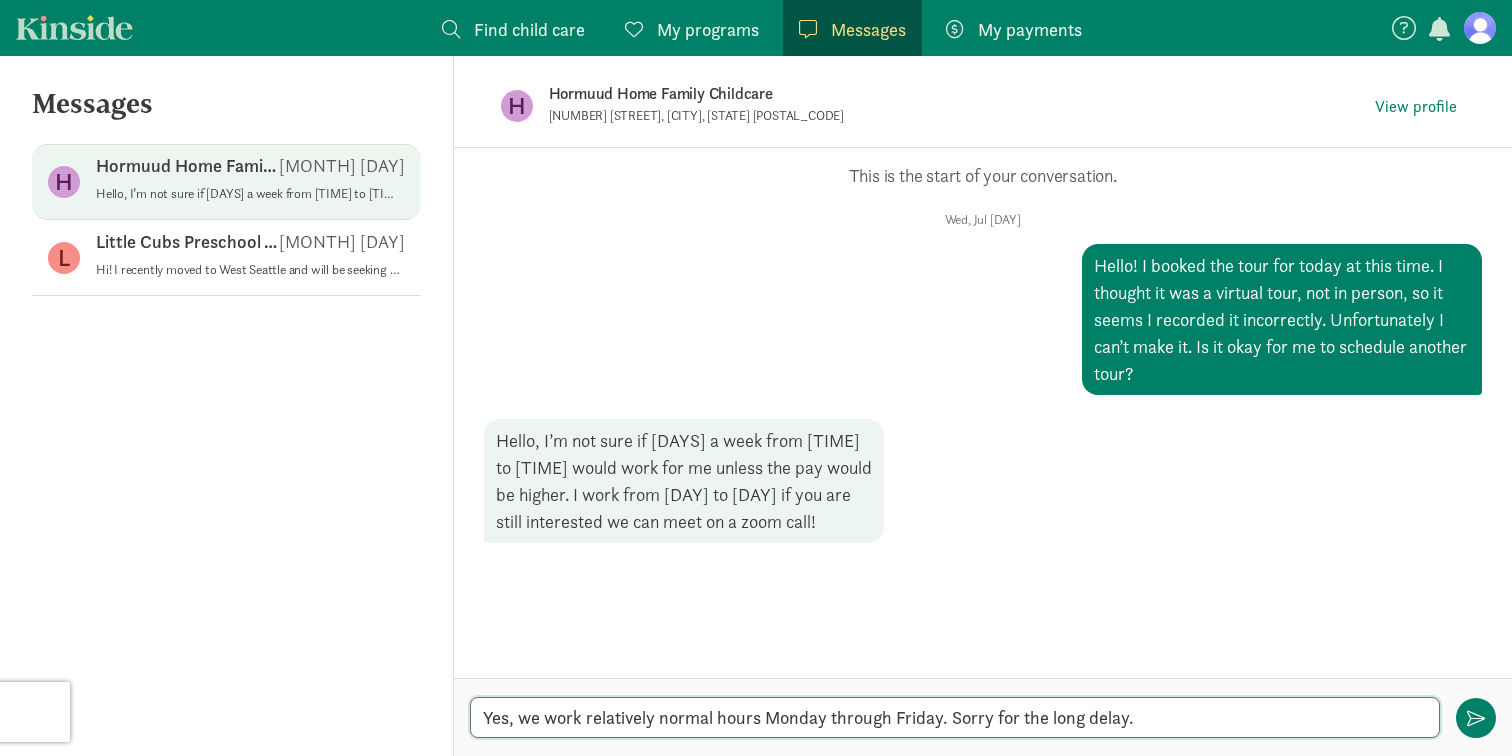 click on "Yes, we work relatively normal hours Monday through Friday. Sorry for the long delay." at bounding box center (955, 717) 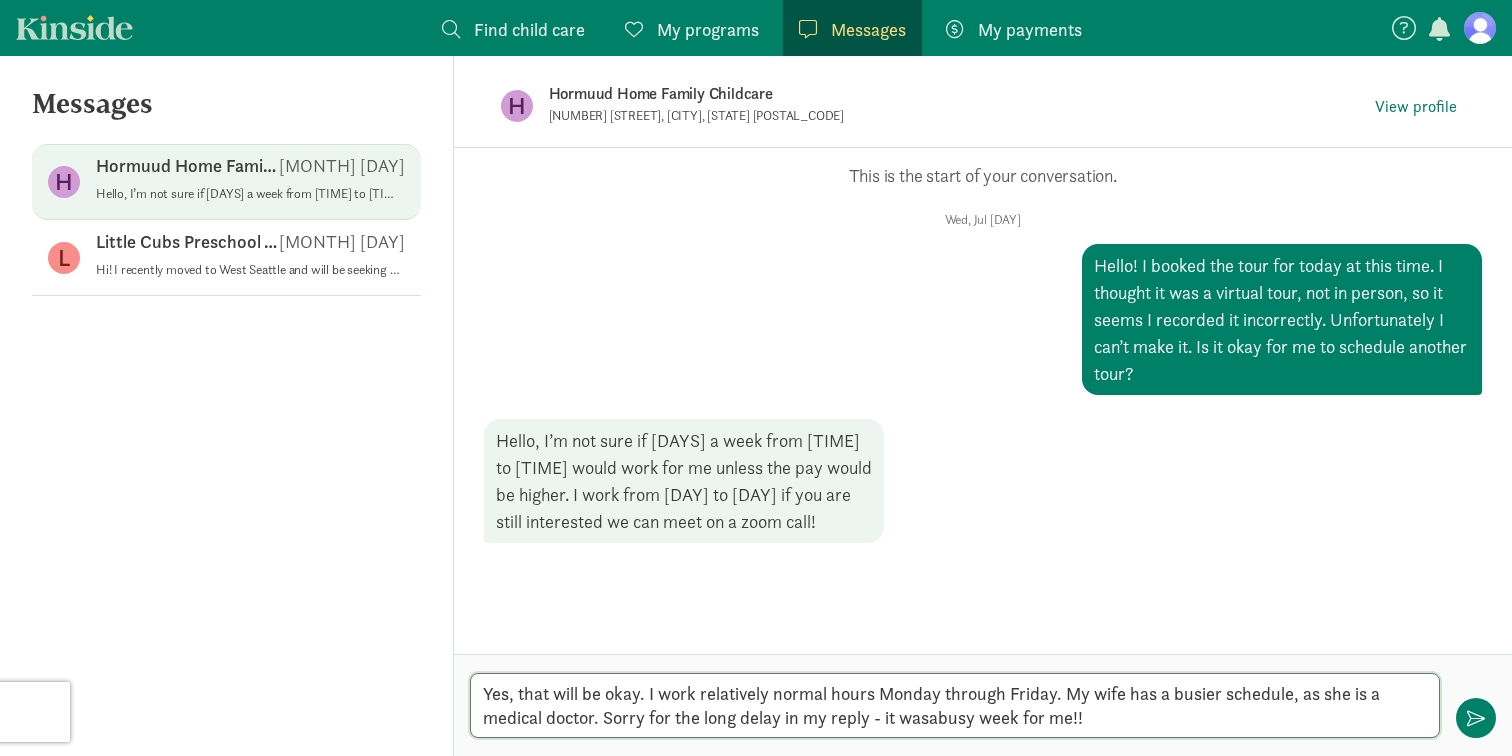 type on "Yes, that will be okay. I work relatively normal hours [DAY] through [DAY]. My wife has a busier schedule, as she is a medical doctor. Sorry for the long delay in my reply - it was a busy week for me!!" 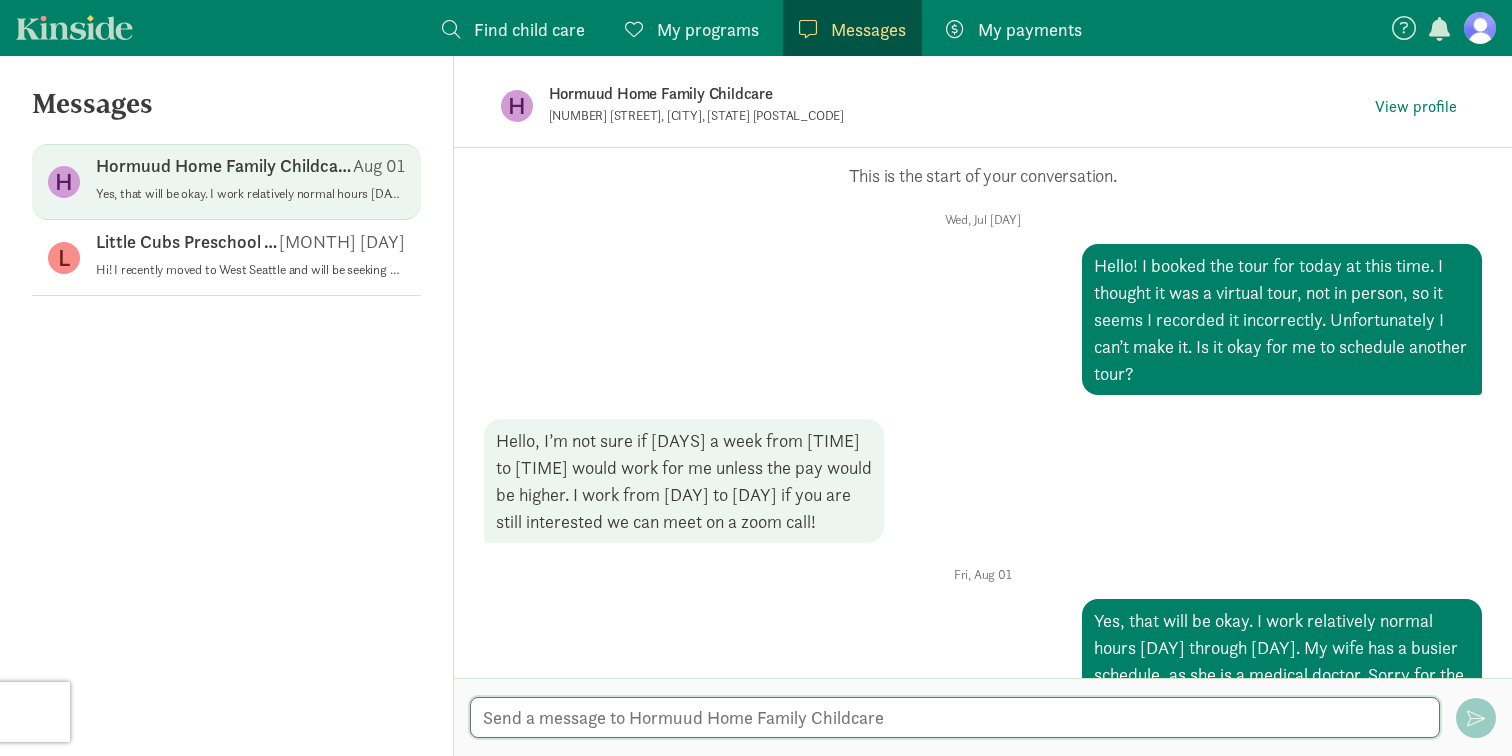 scroll, scrollTop: 96, scrollLeft: 0, axis: vertical 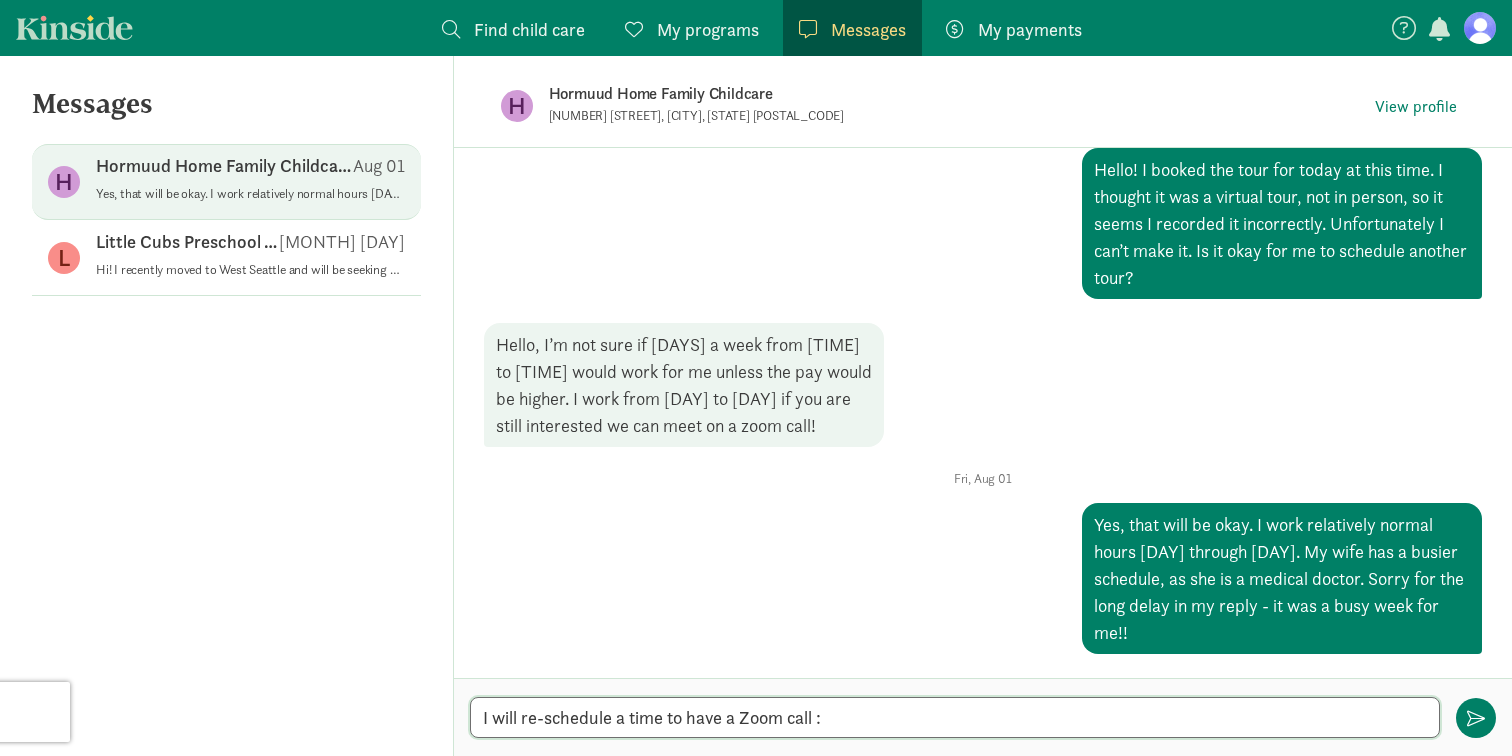 type on "I will re-schedule a time to have a Zoom call :)" 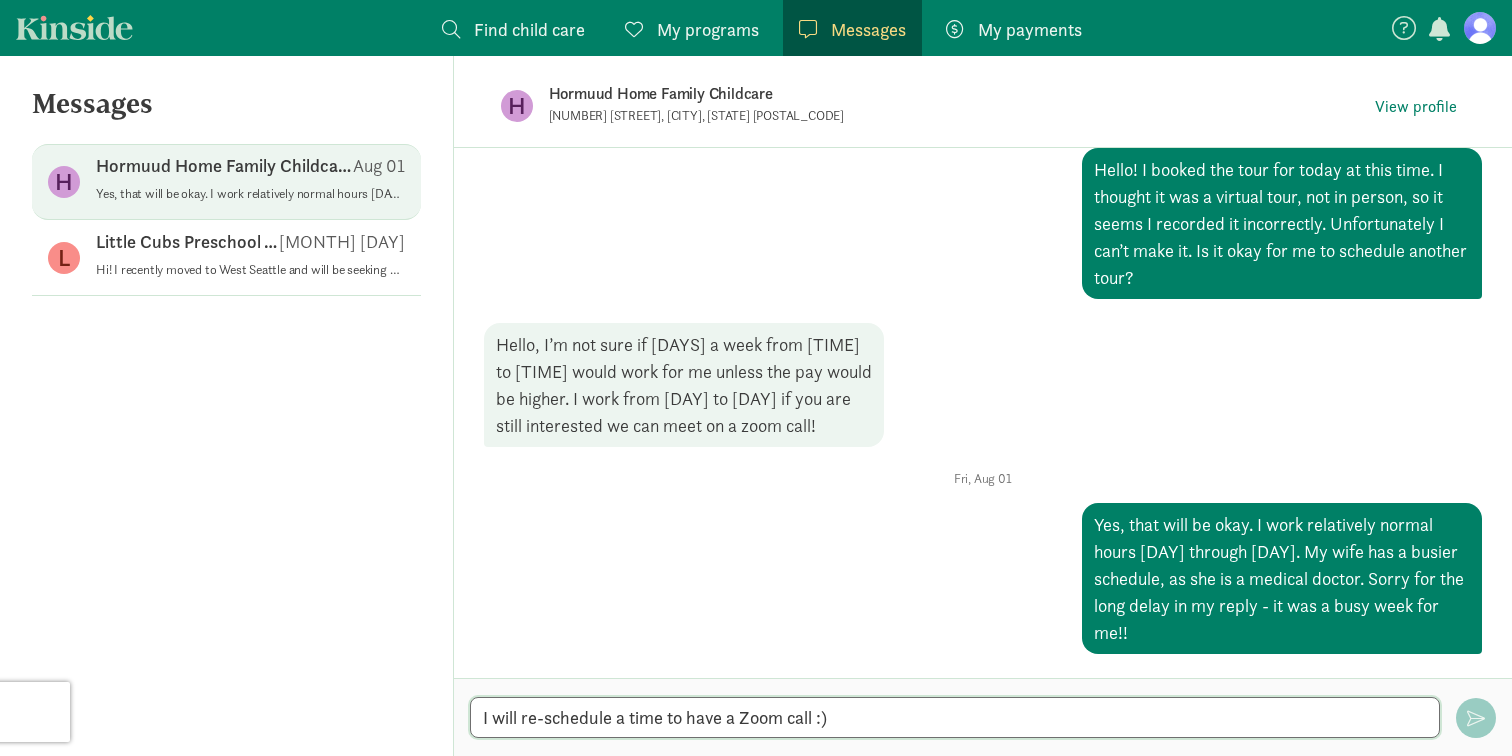 type 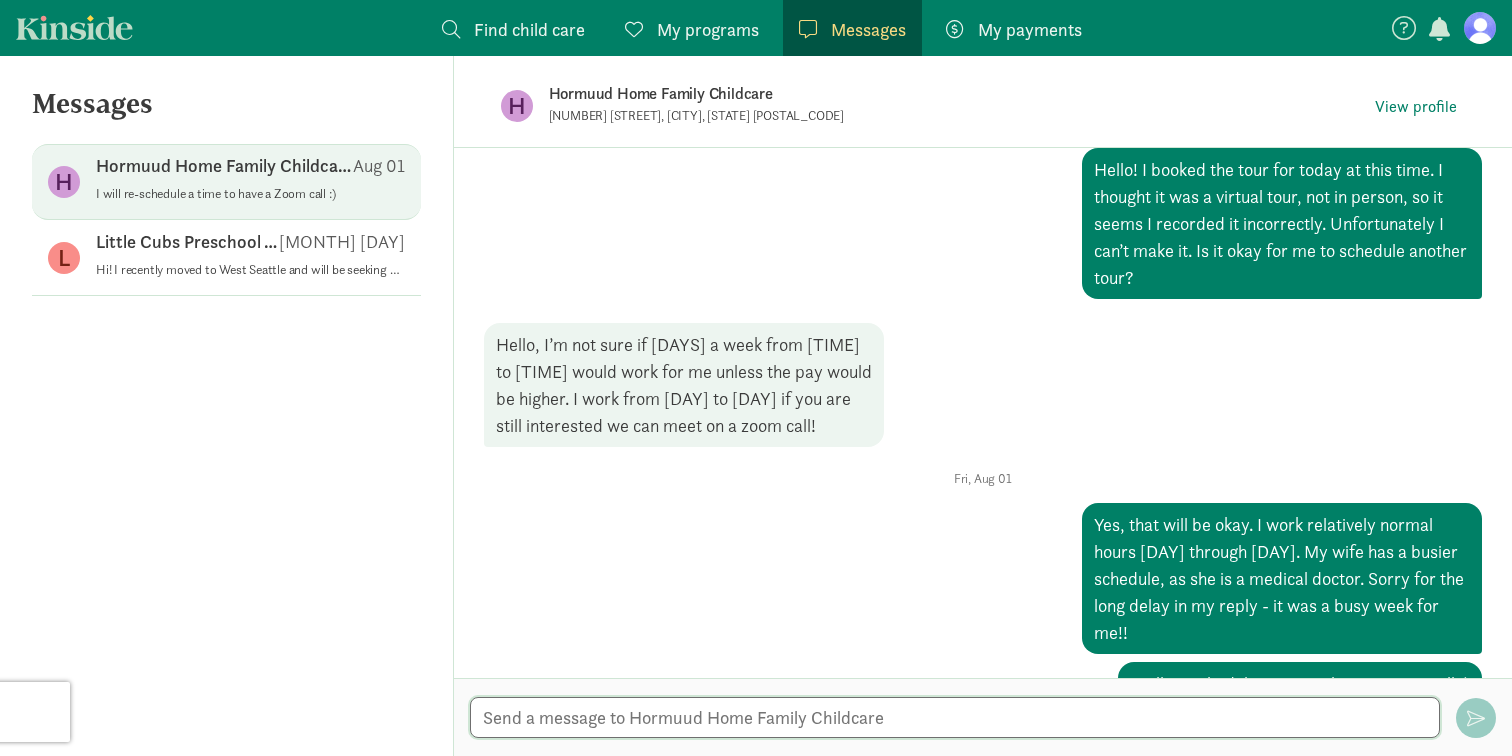 scroll, scrollTop: 147, scrollLeft: 0, axis: vertical 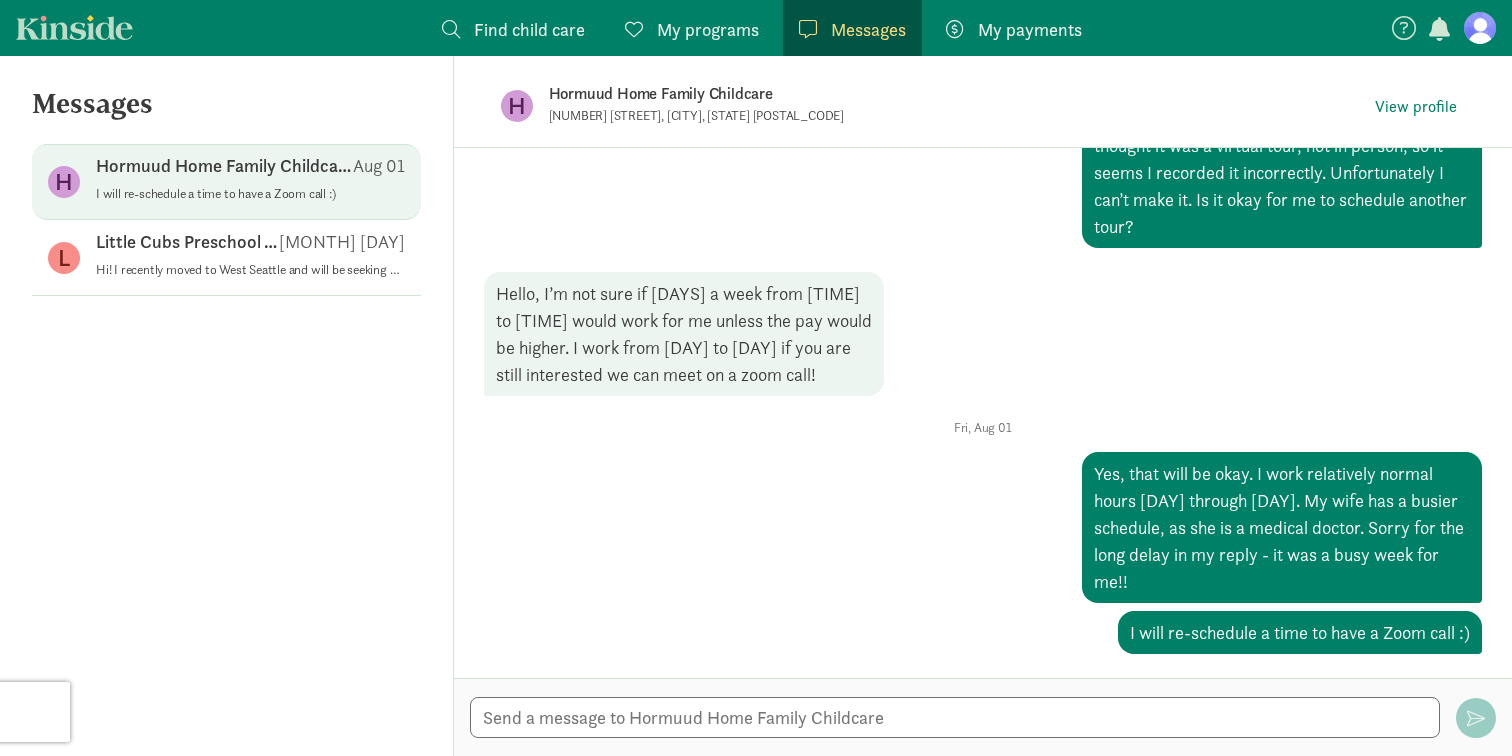 click on "Hormuud Home Family Childcare" at bounding box center [864, 94] 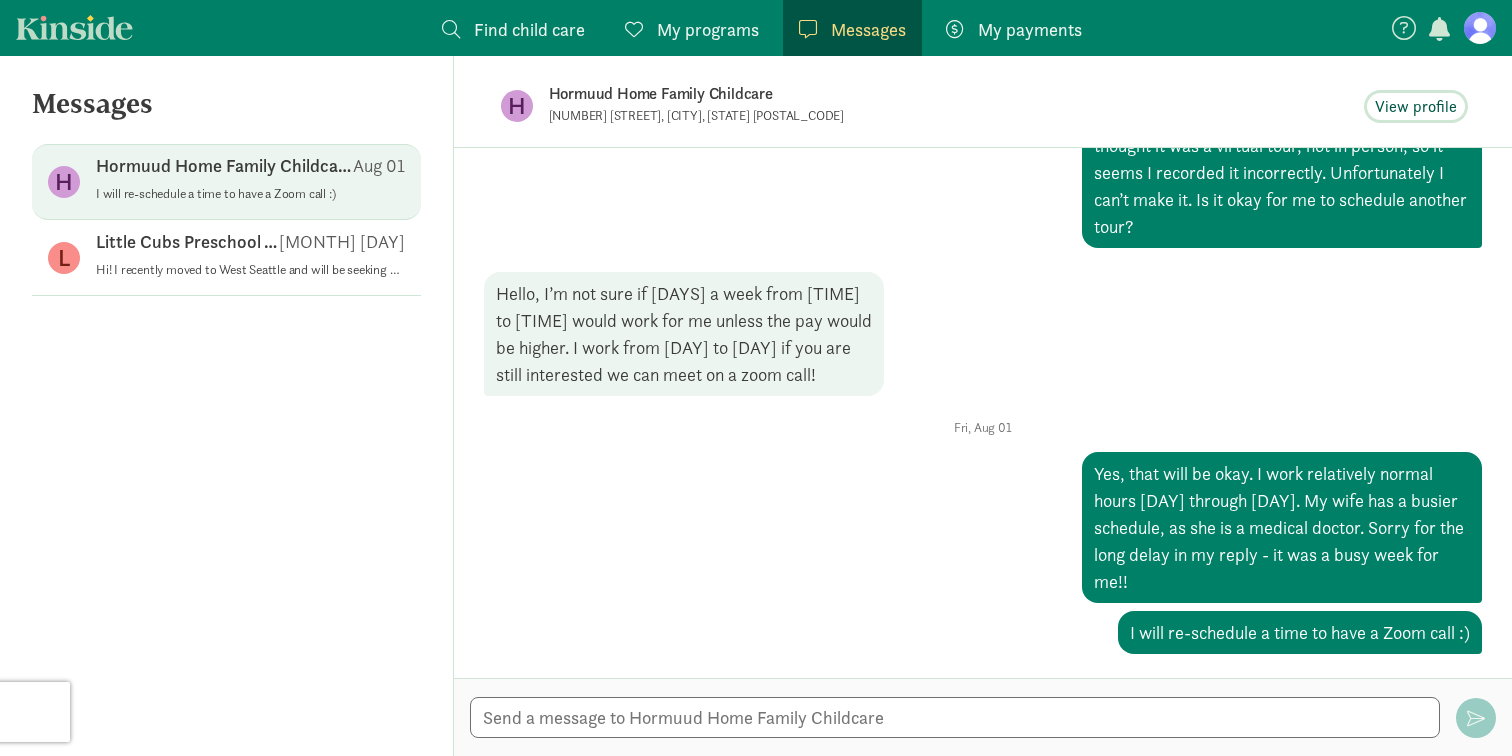 click on "View profile" at bounding box center [1416, 107] 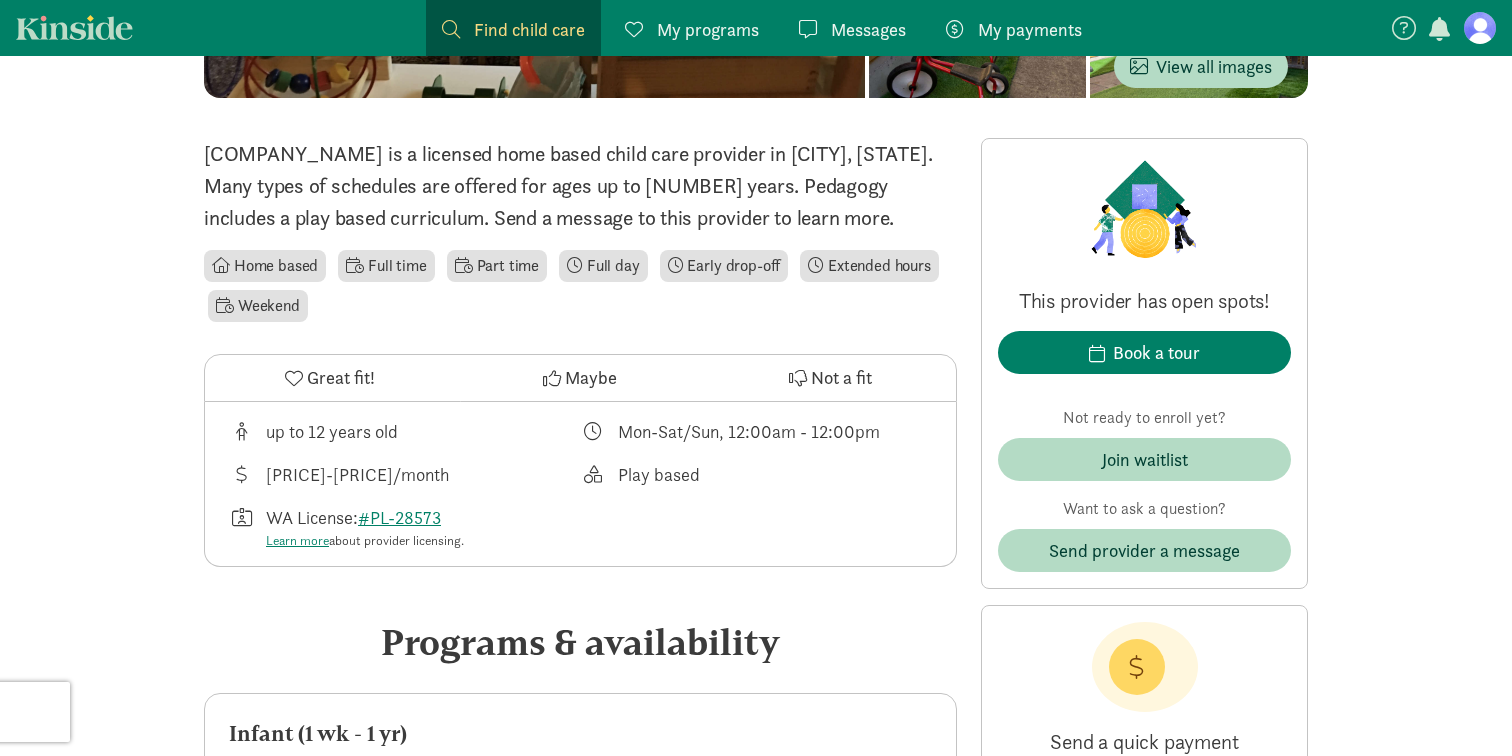 scroll, scrollTop: 435, scrollLeft: 0, axis: vertical 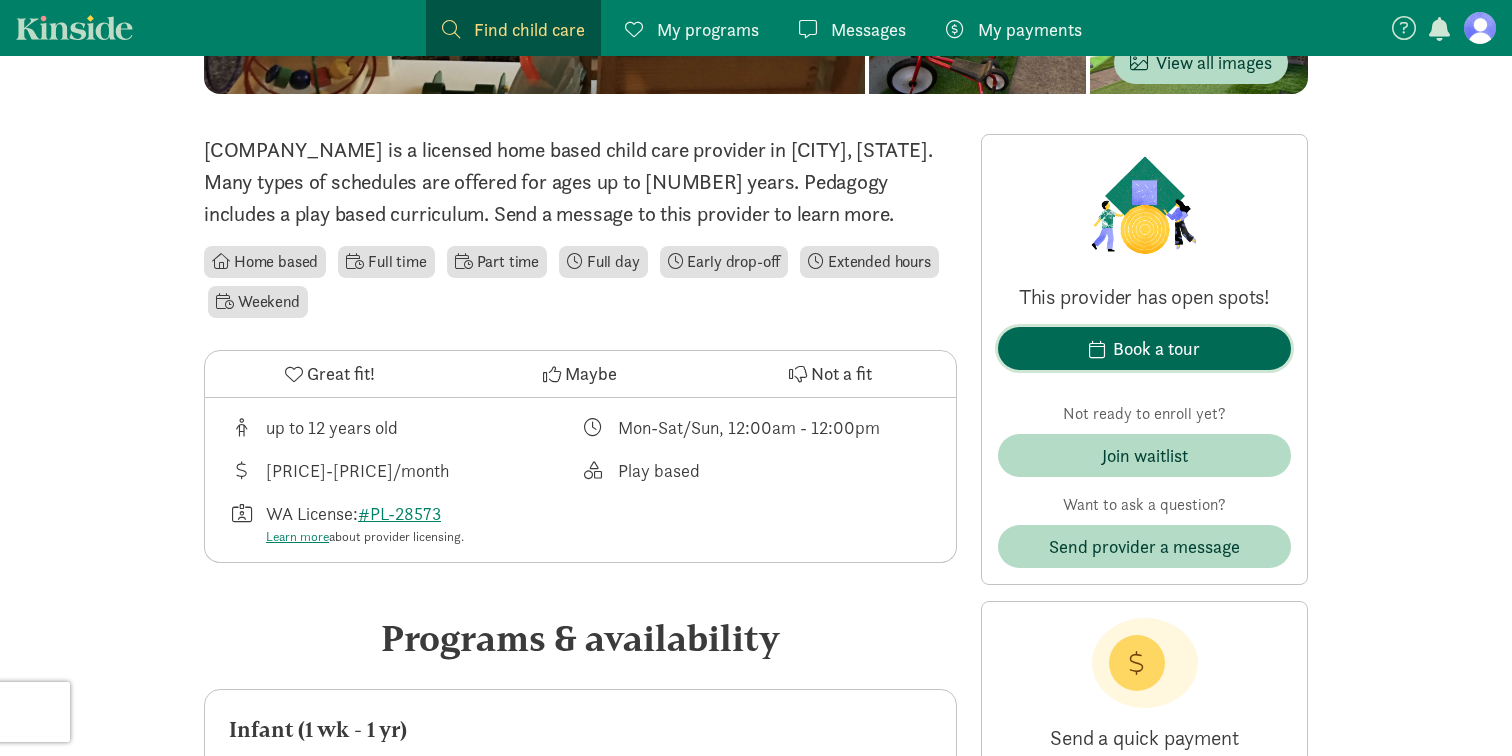 click on "Book a tour" 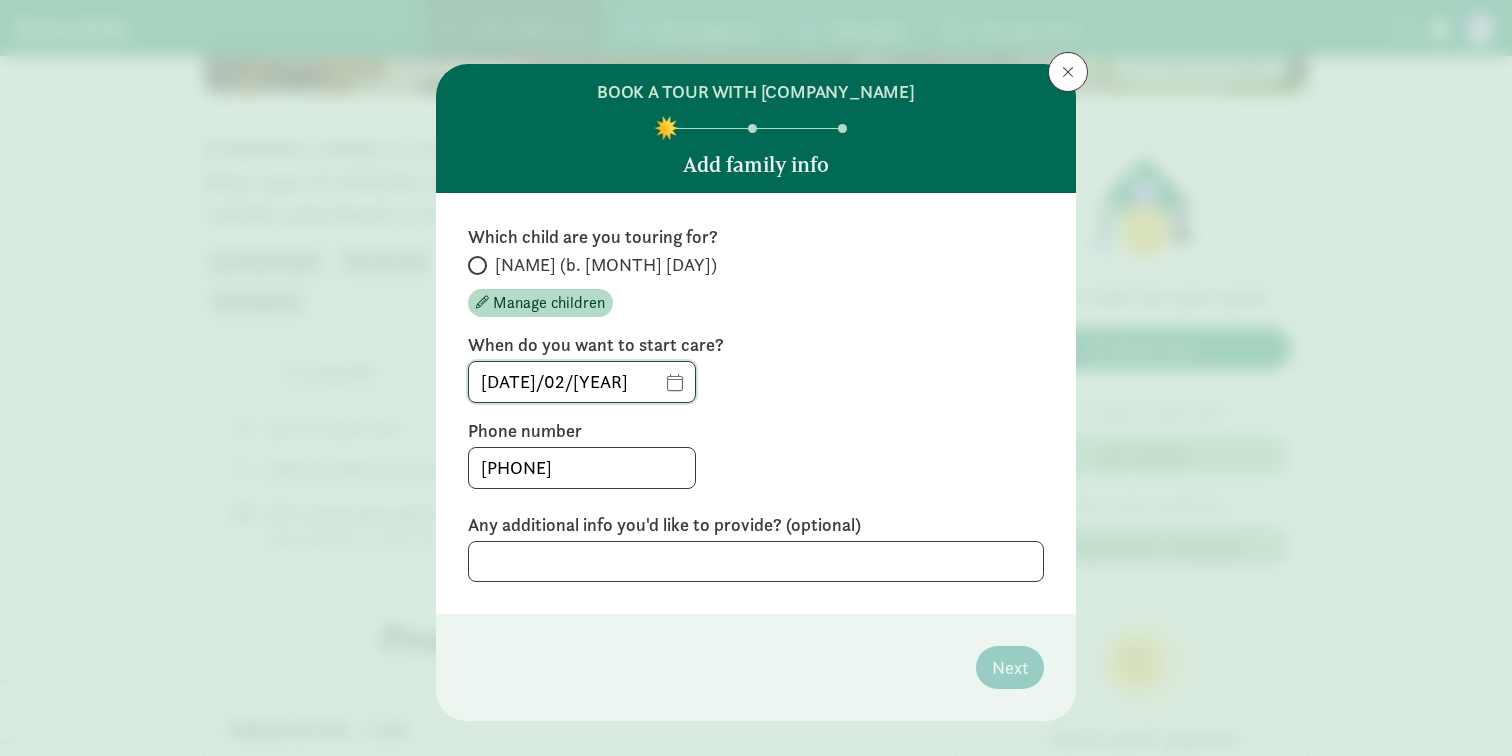 click on "08/02/2025" 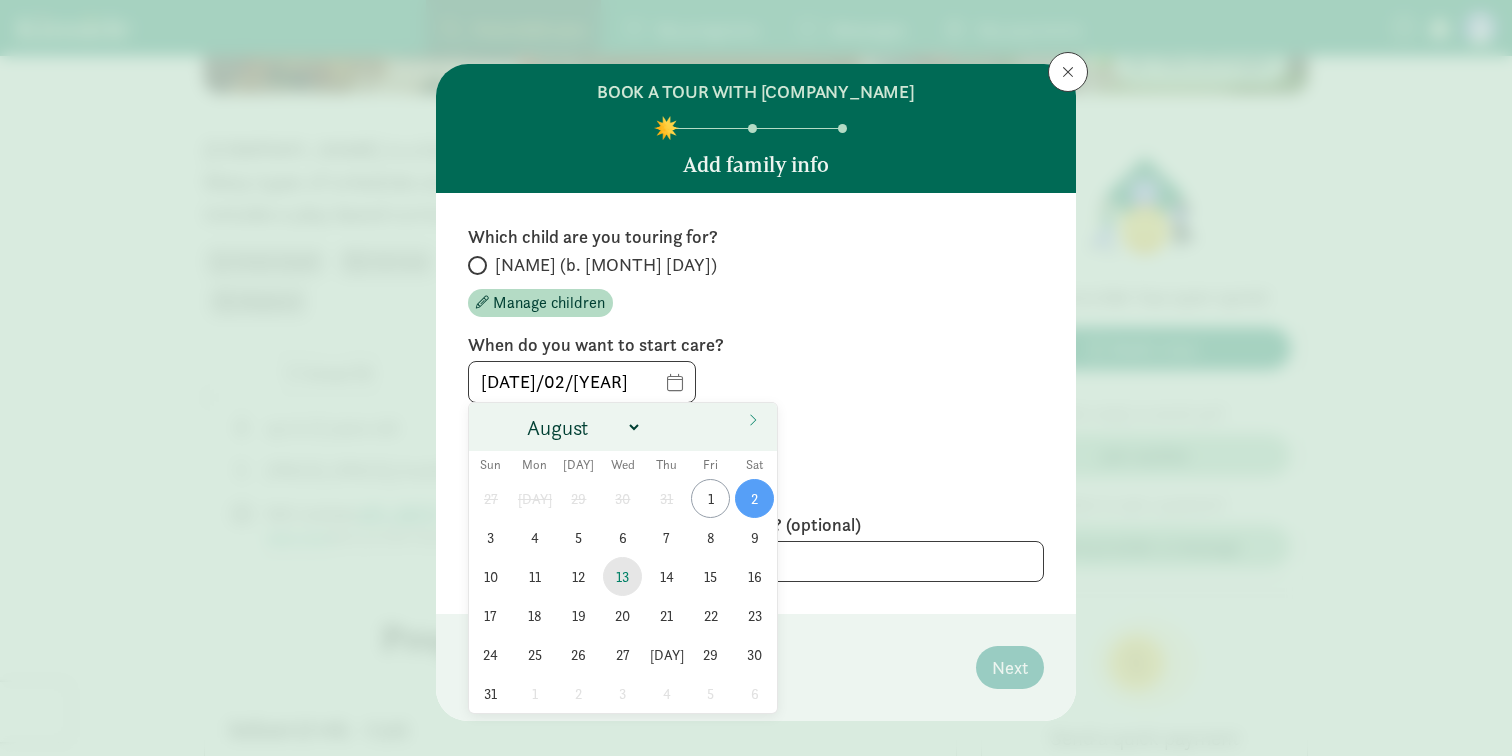 click on "13" at bounding box center [622, 576] 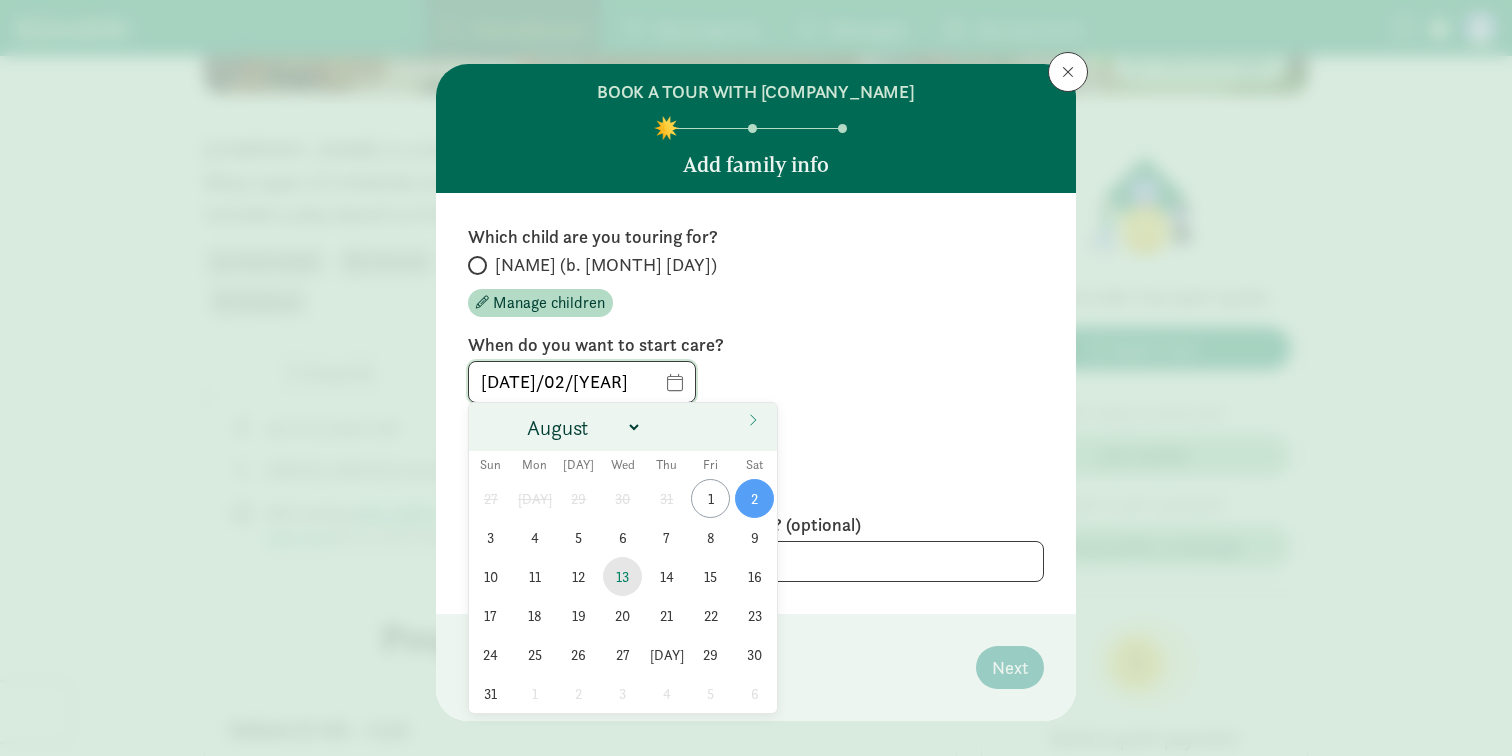type on "08/13/2025" 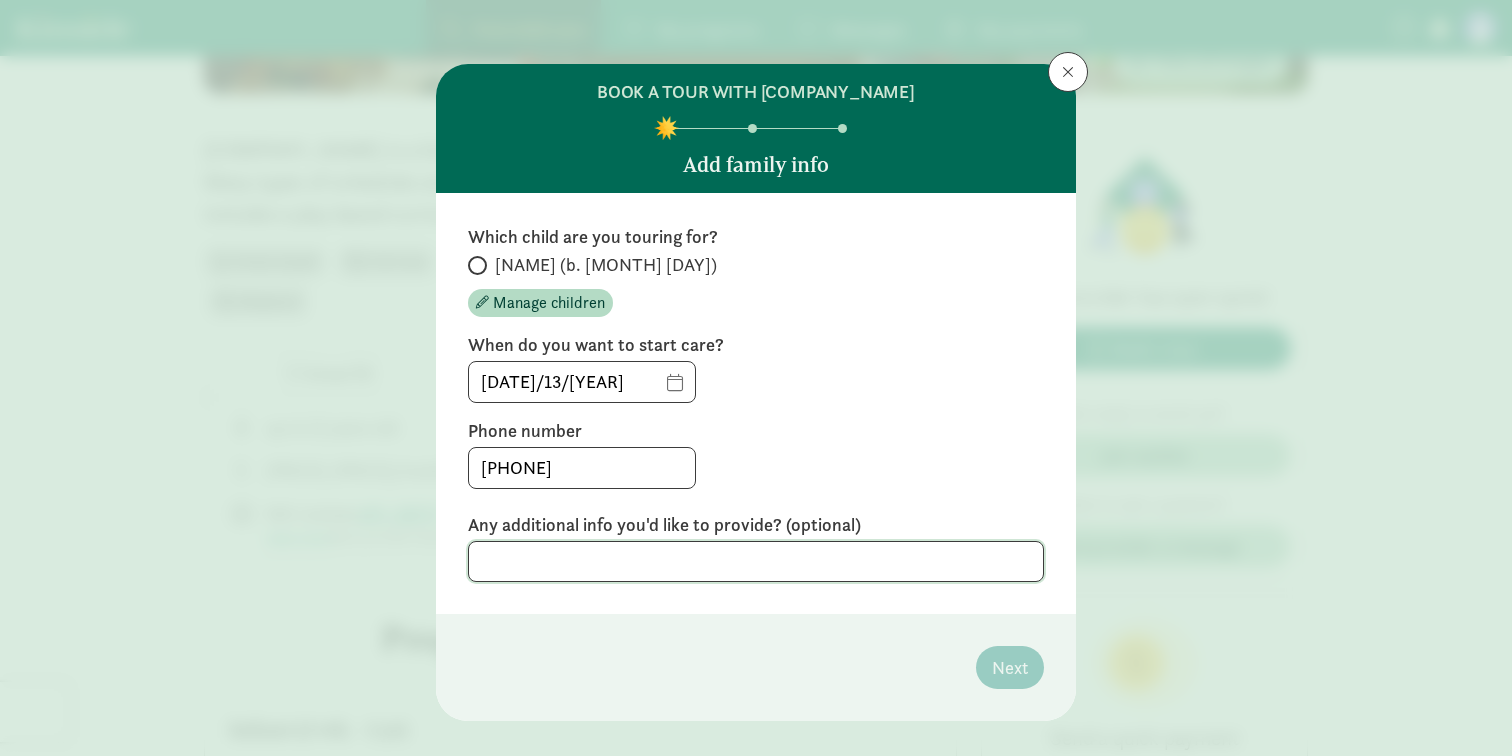 click at bounding box center [756, 561] 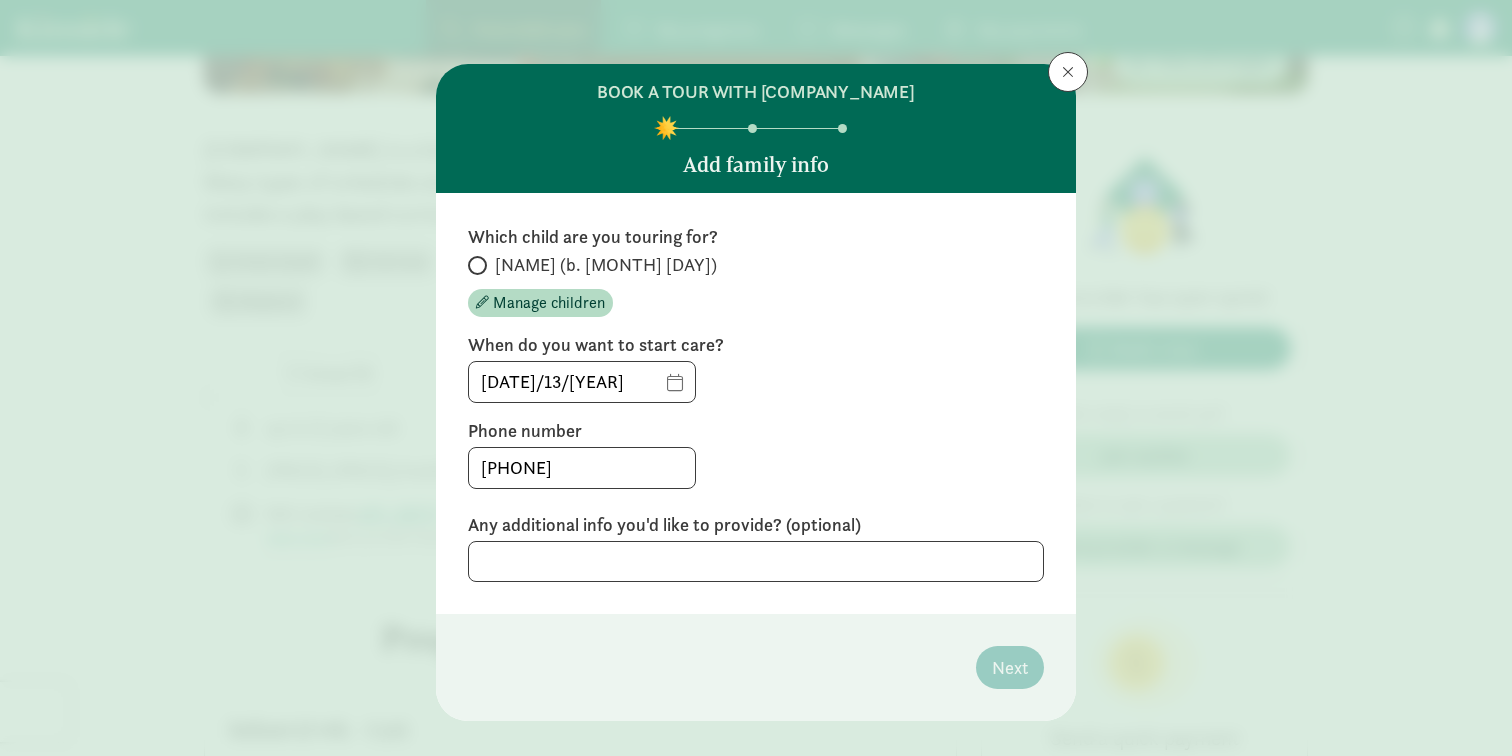 click on "Koa (b. August 2024)" at bounding box center [606, 265] 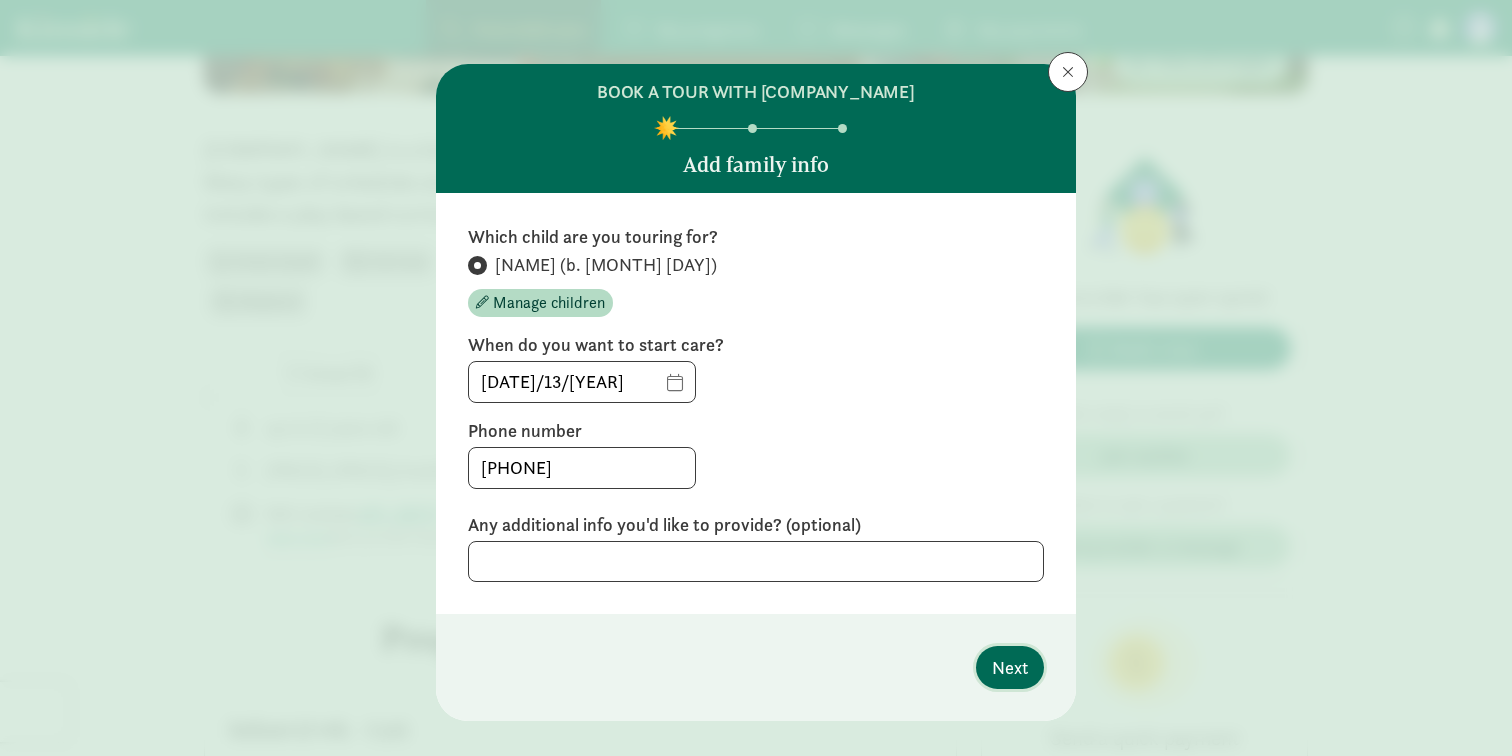 click on "Next" at bounding box center (1010, 667) 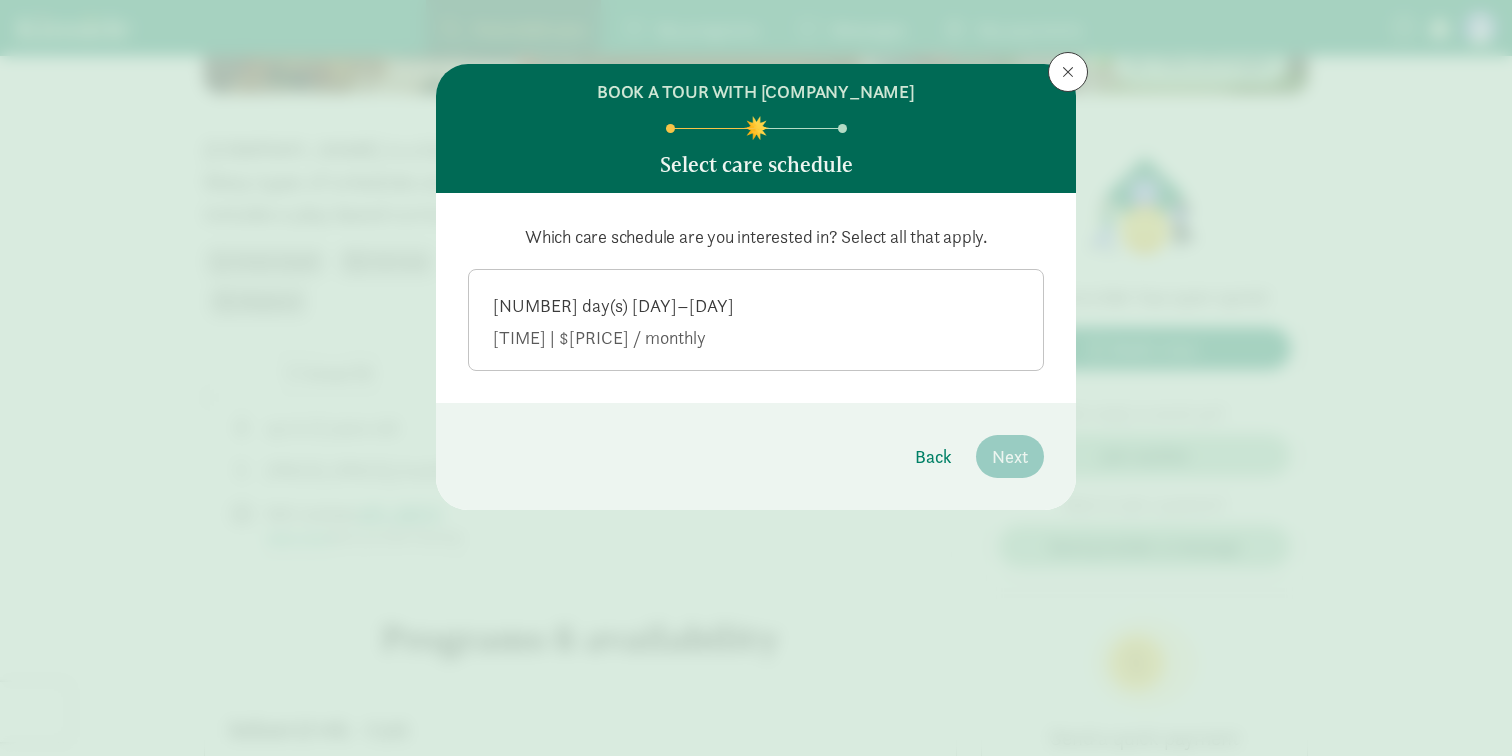 click on "12:00 AM–12:00 PM | $1,834.00 / monthly" 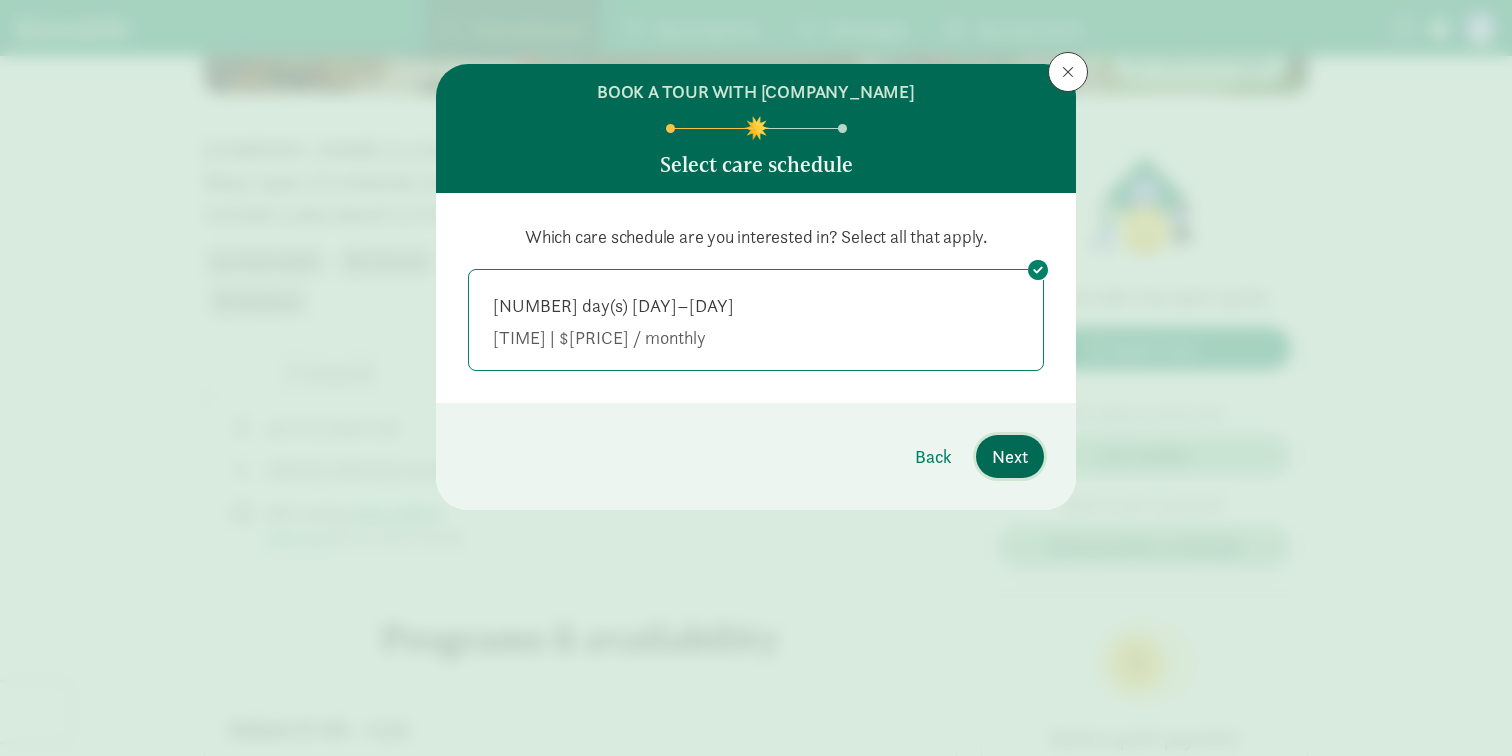 click on "Next" 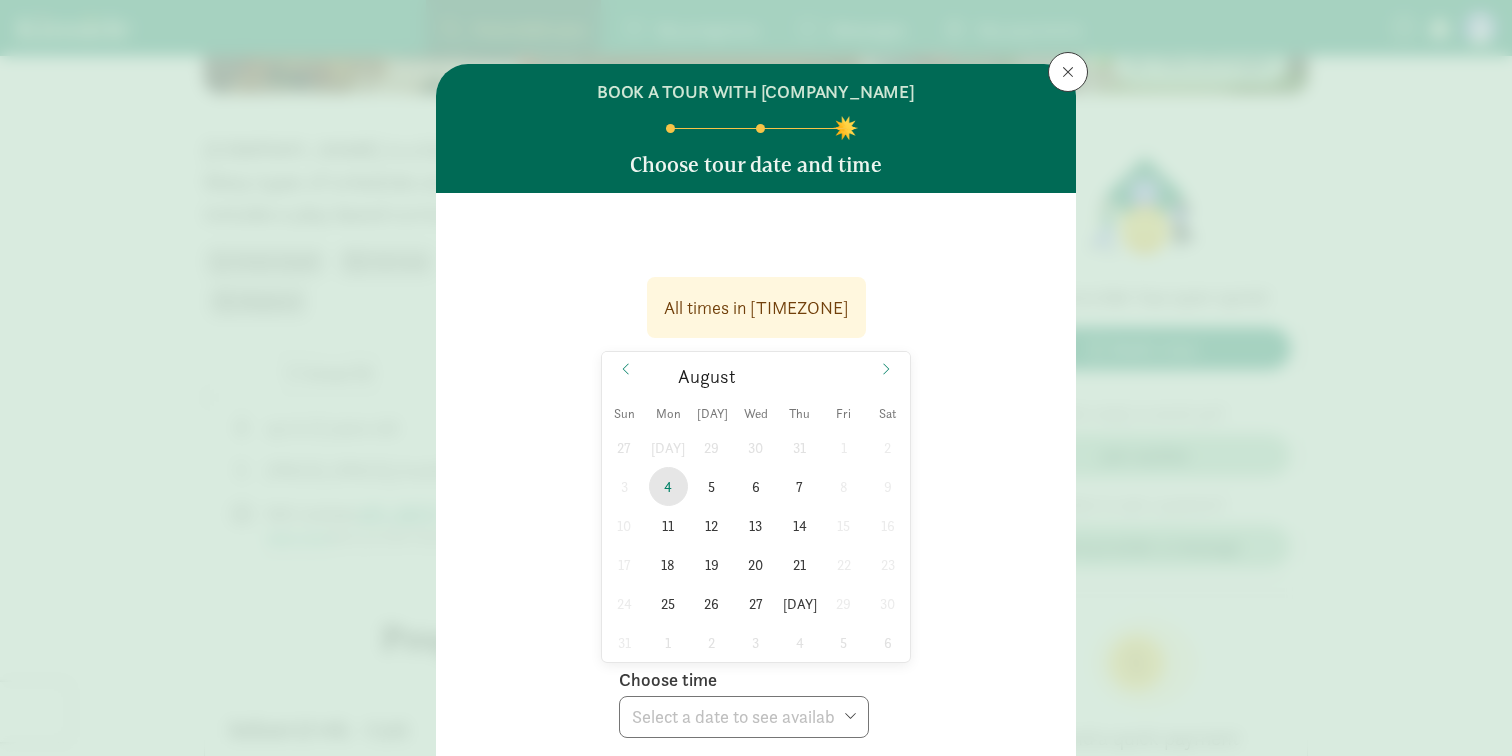 click on "4" at bounding box center [668, 486] 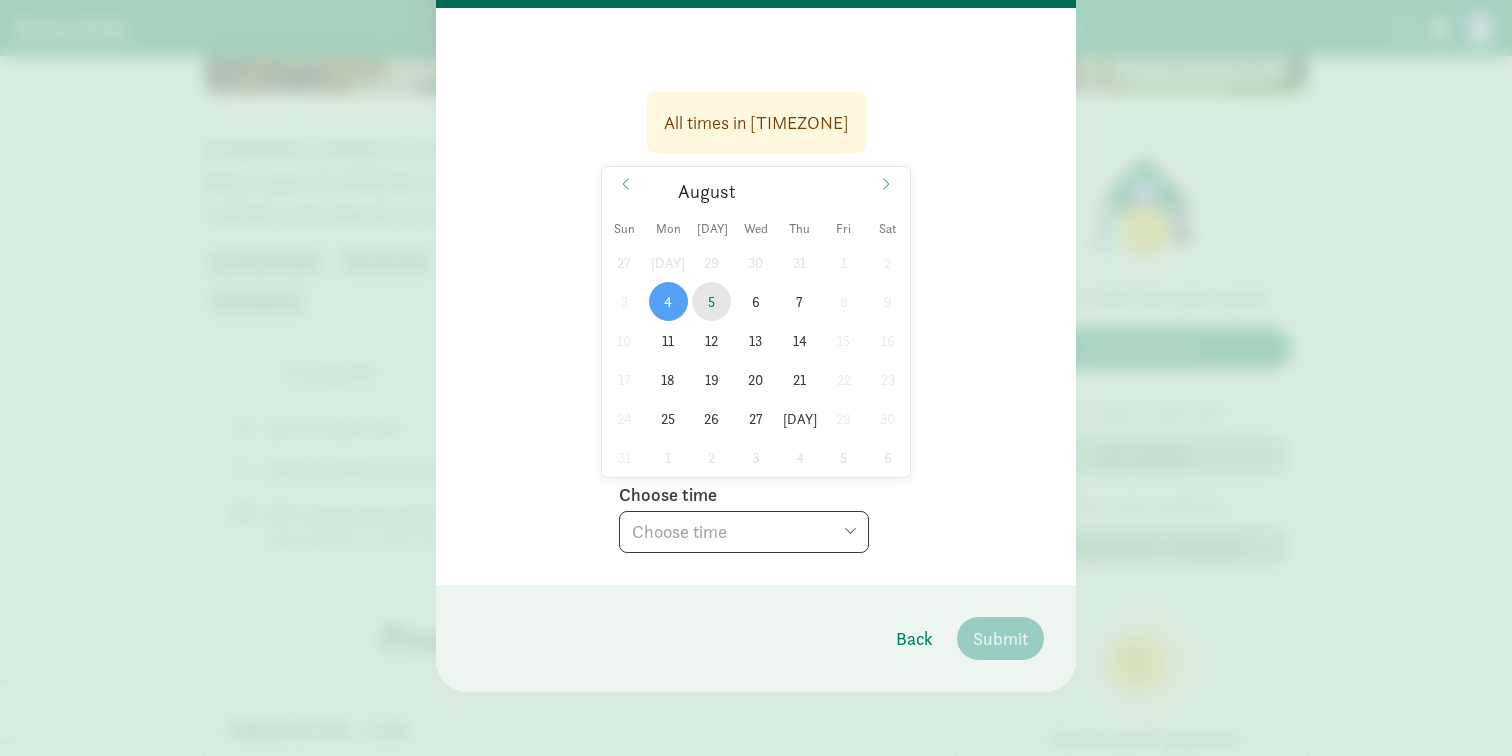 scroll, scrollTop: 185, scrollLeft: 0, axis: vertical 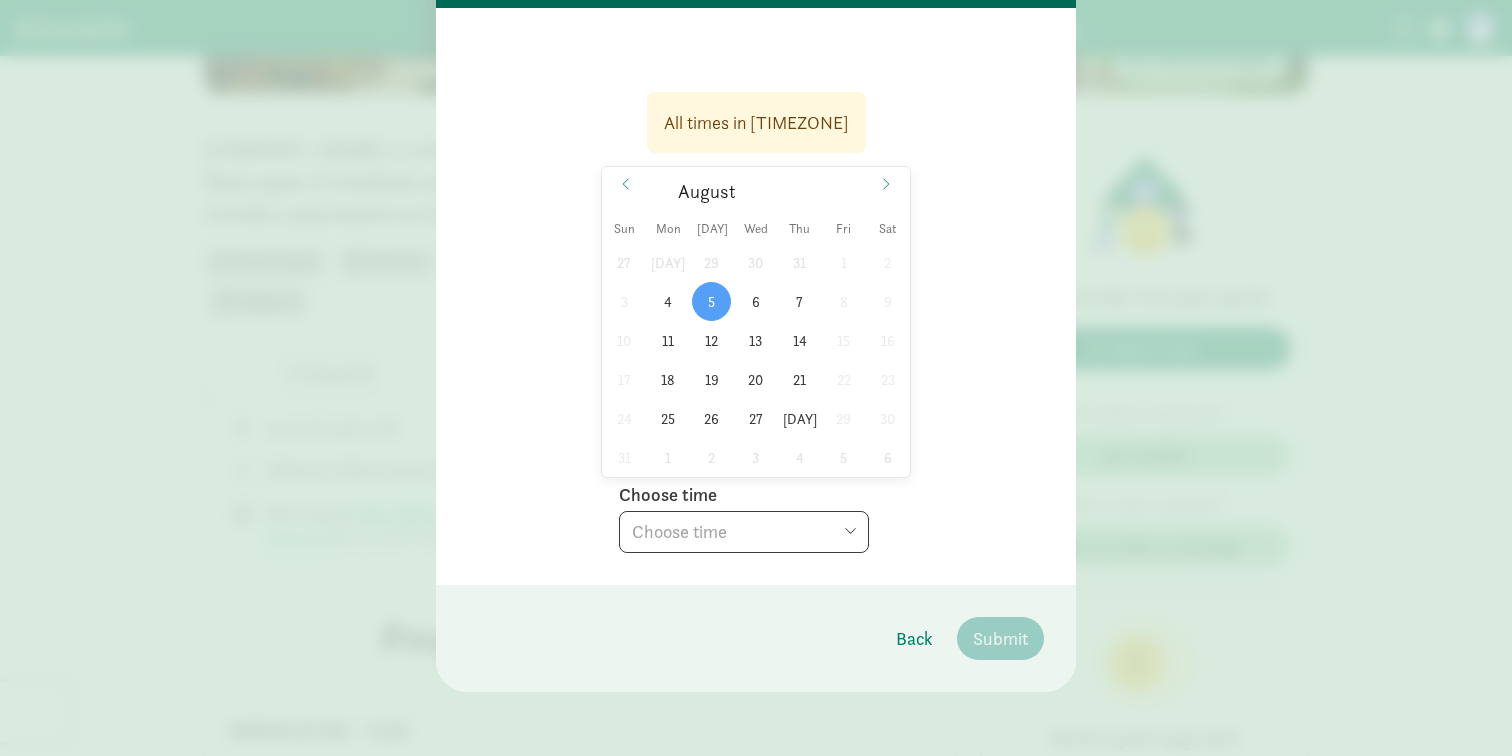 click on "Choose time" at bounding box center (668, 495) 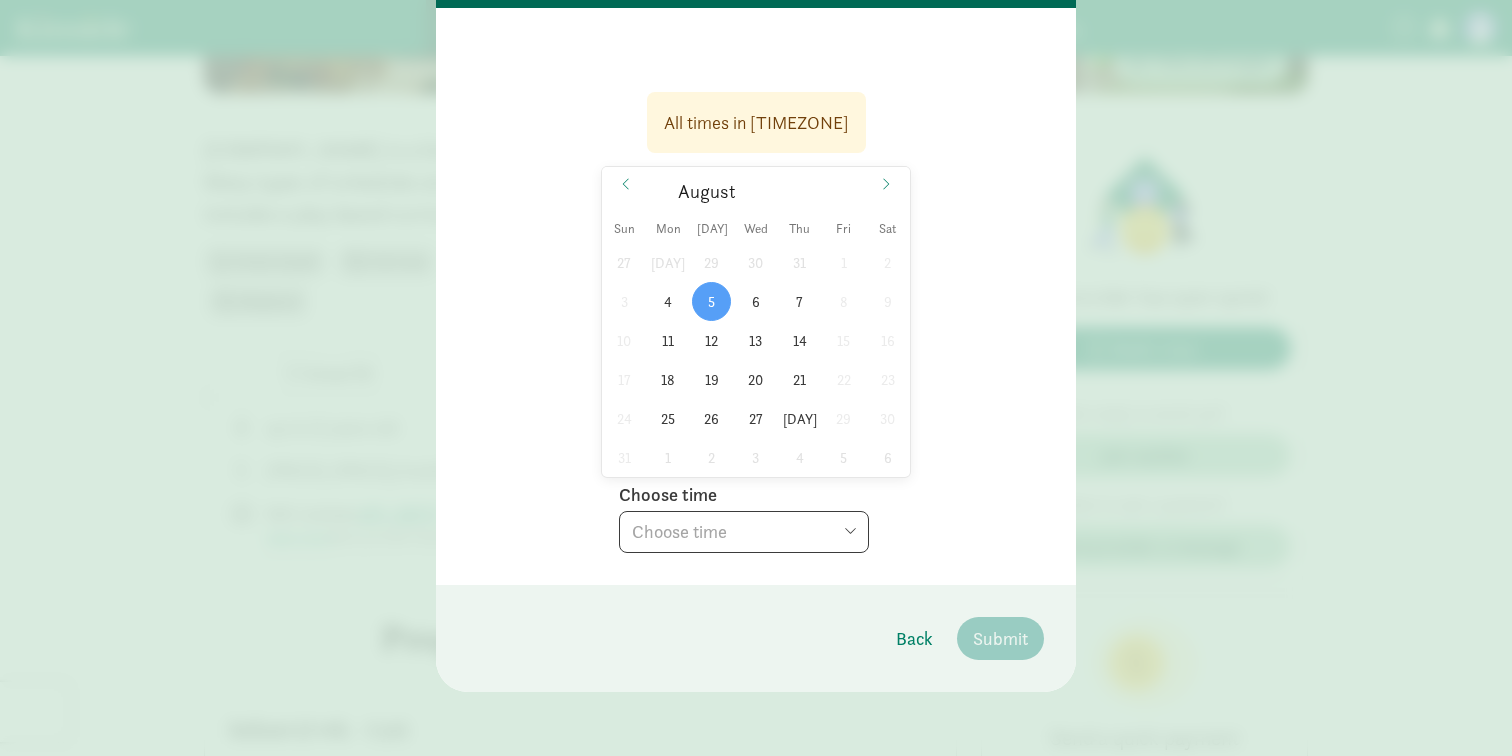select on "2025-08-05T14:00:00.000-07:00" 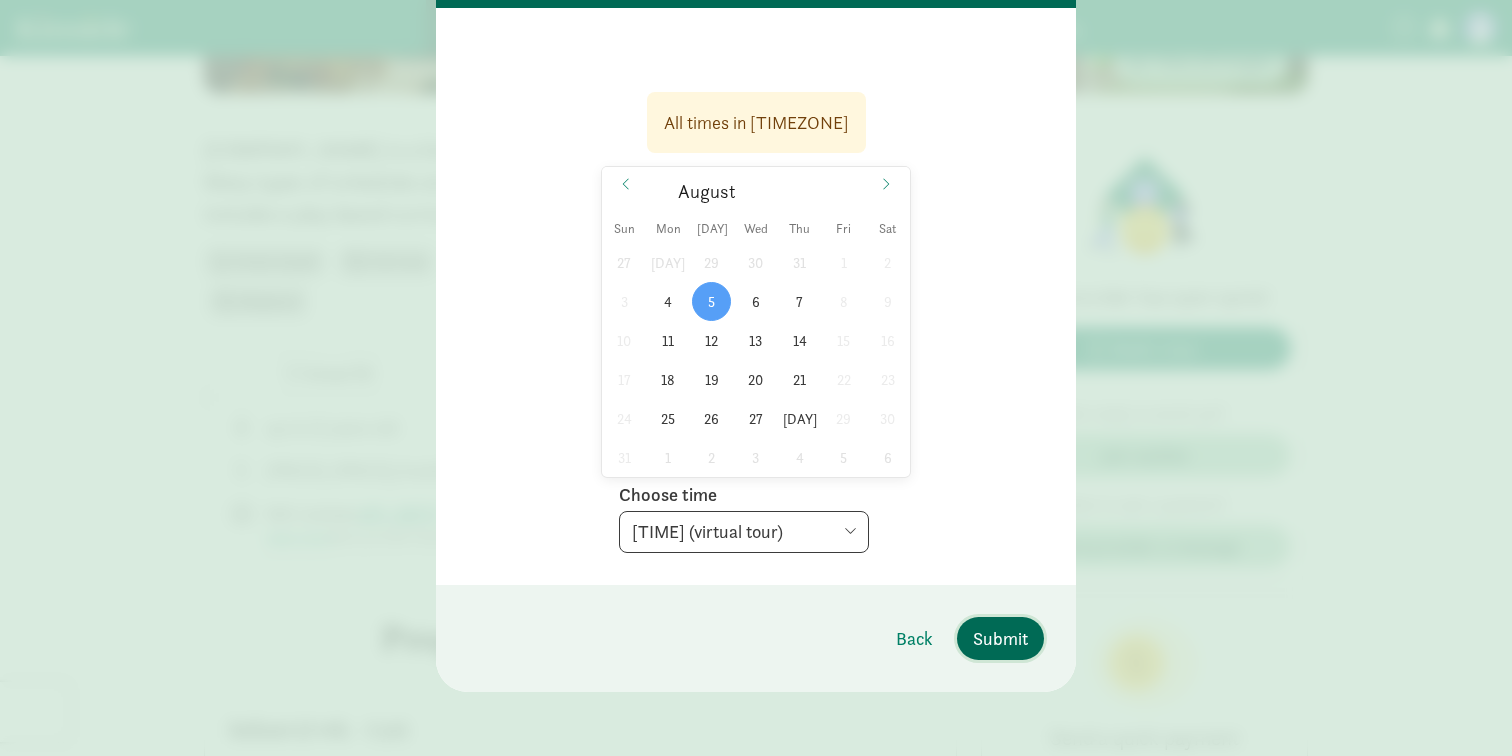 click on "Submit" at bounding box center (1000, 638) 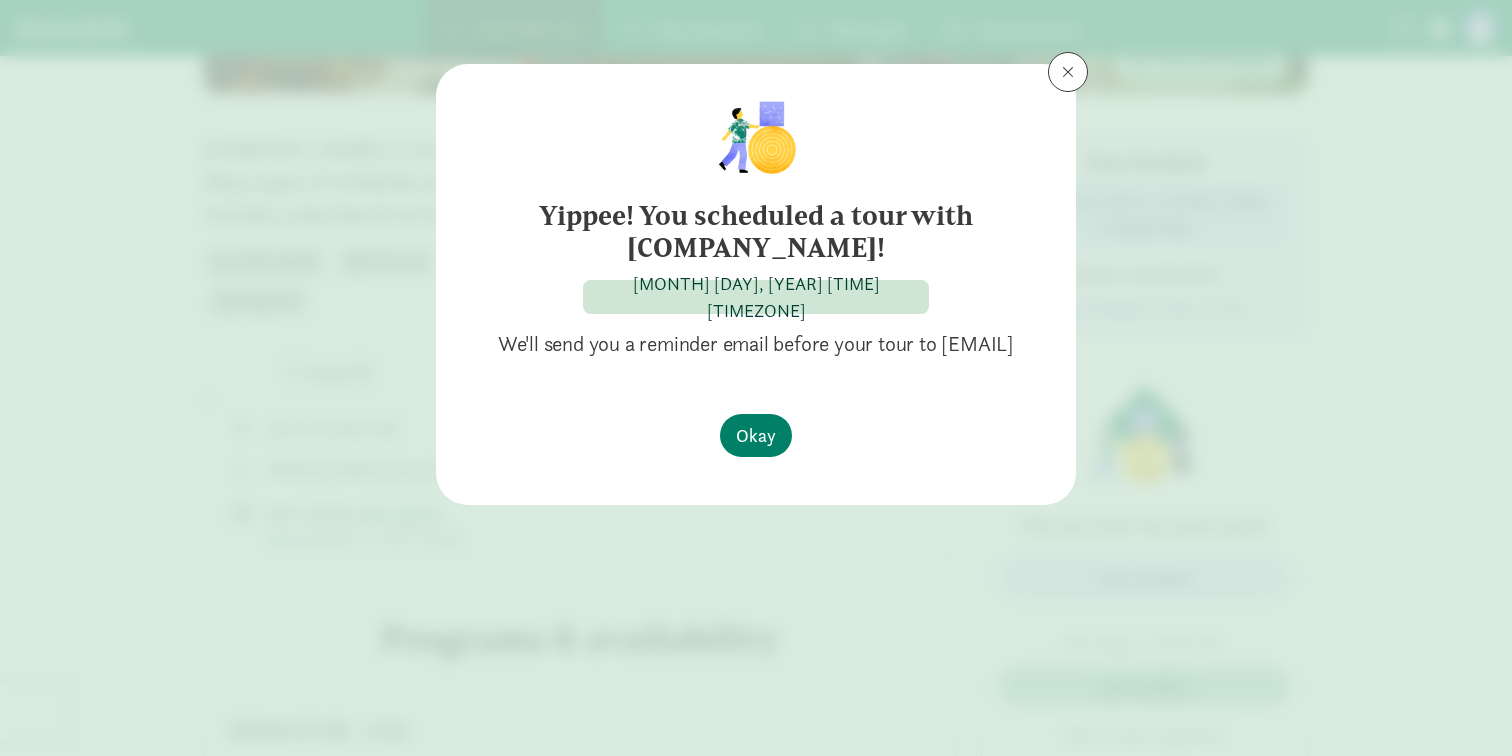 scroll, scrollTop: 0, scrollLeft: 0, axis: both 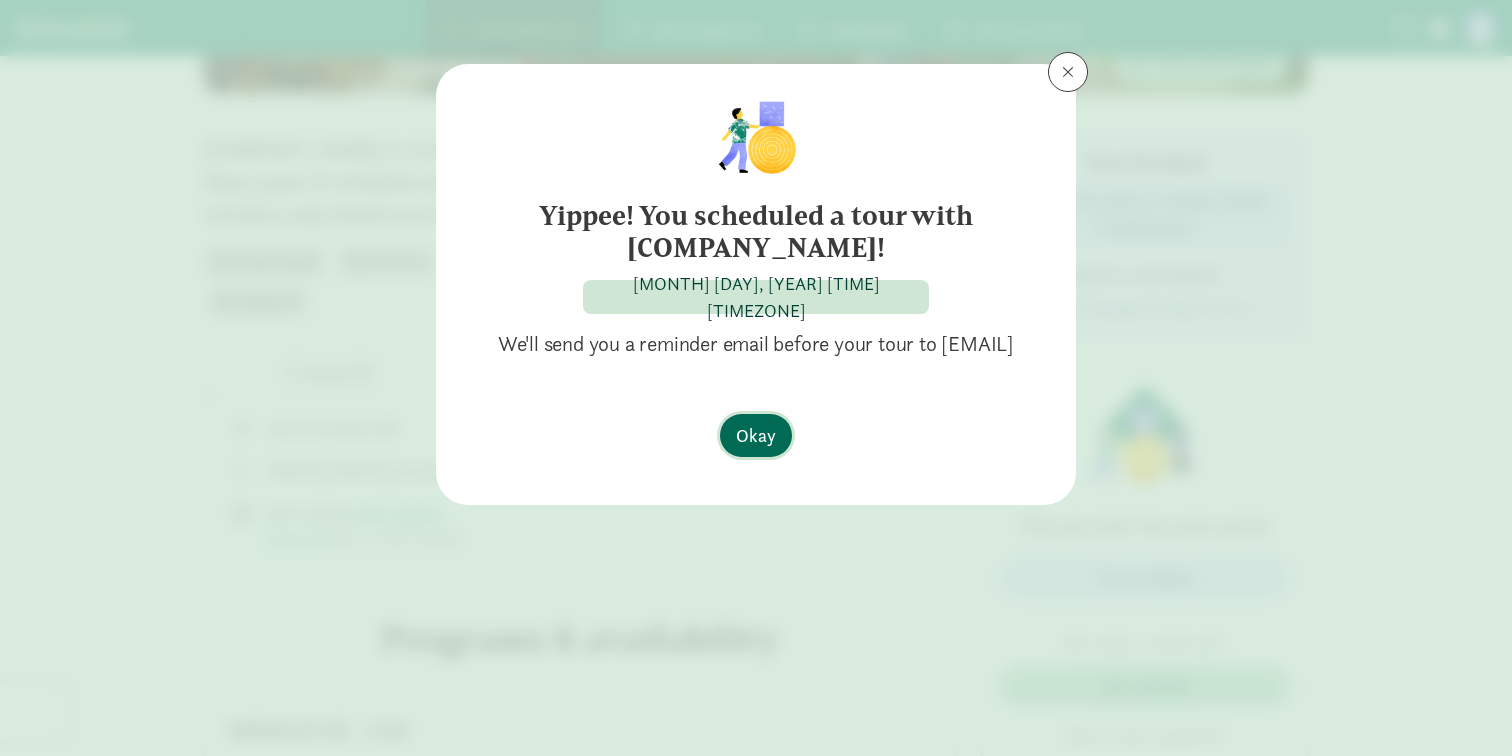 click on "Okay" at bounding box center [756, 435] 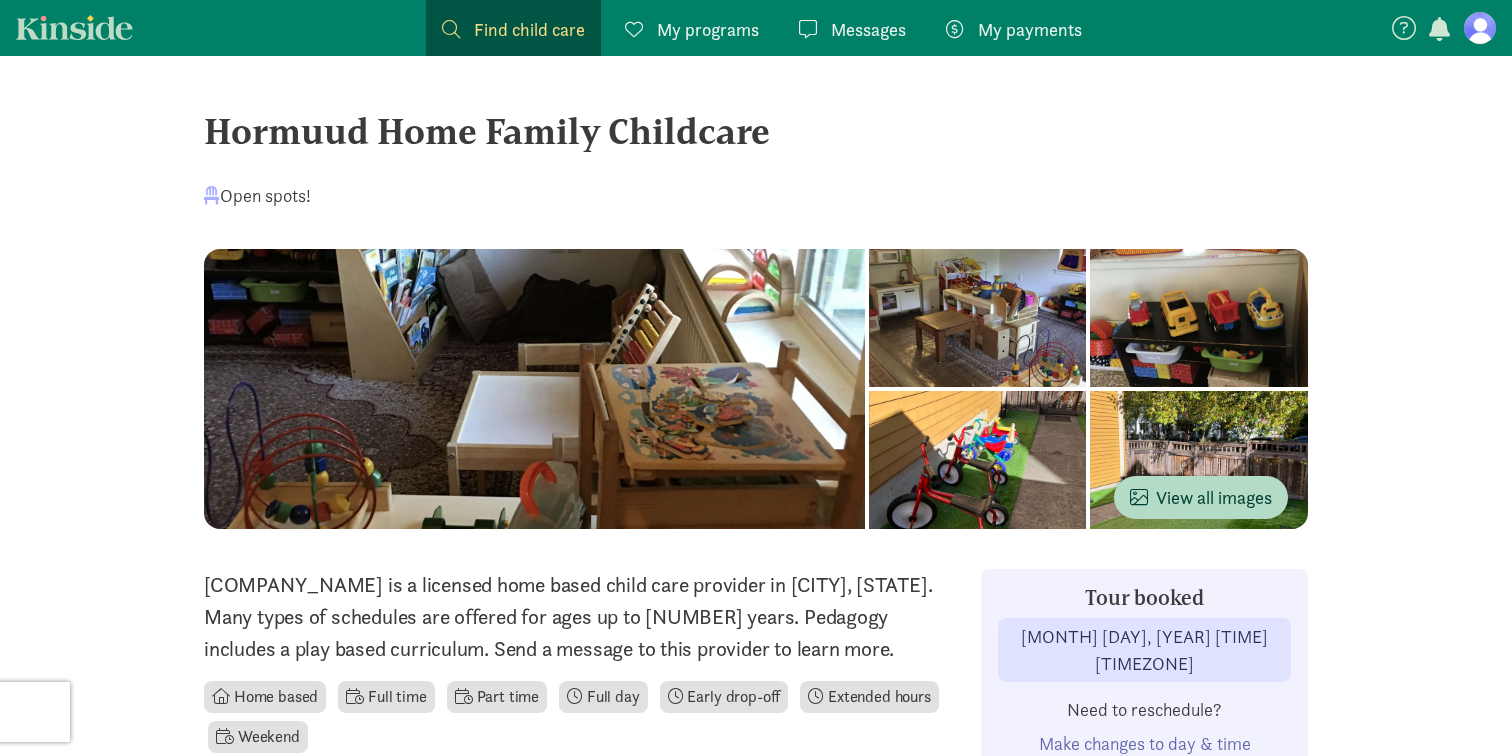 scroll, scrollTop: 0, scrollLeft: 0, axis: both 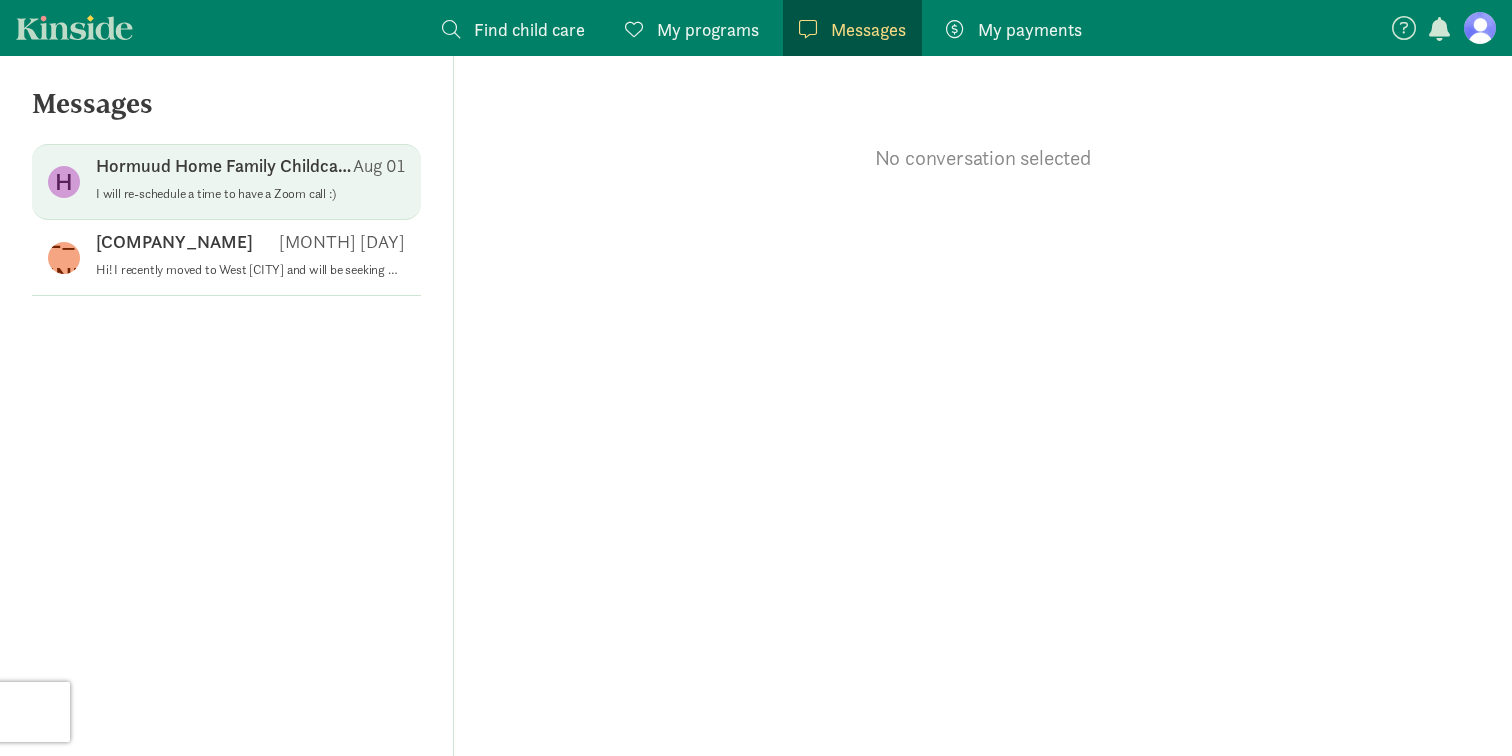 click on "Hormuud Home Family Childcare" at bounding box center (224, 166) 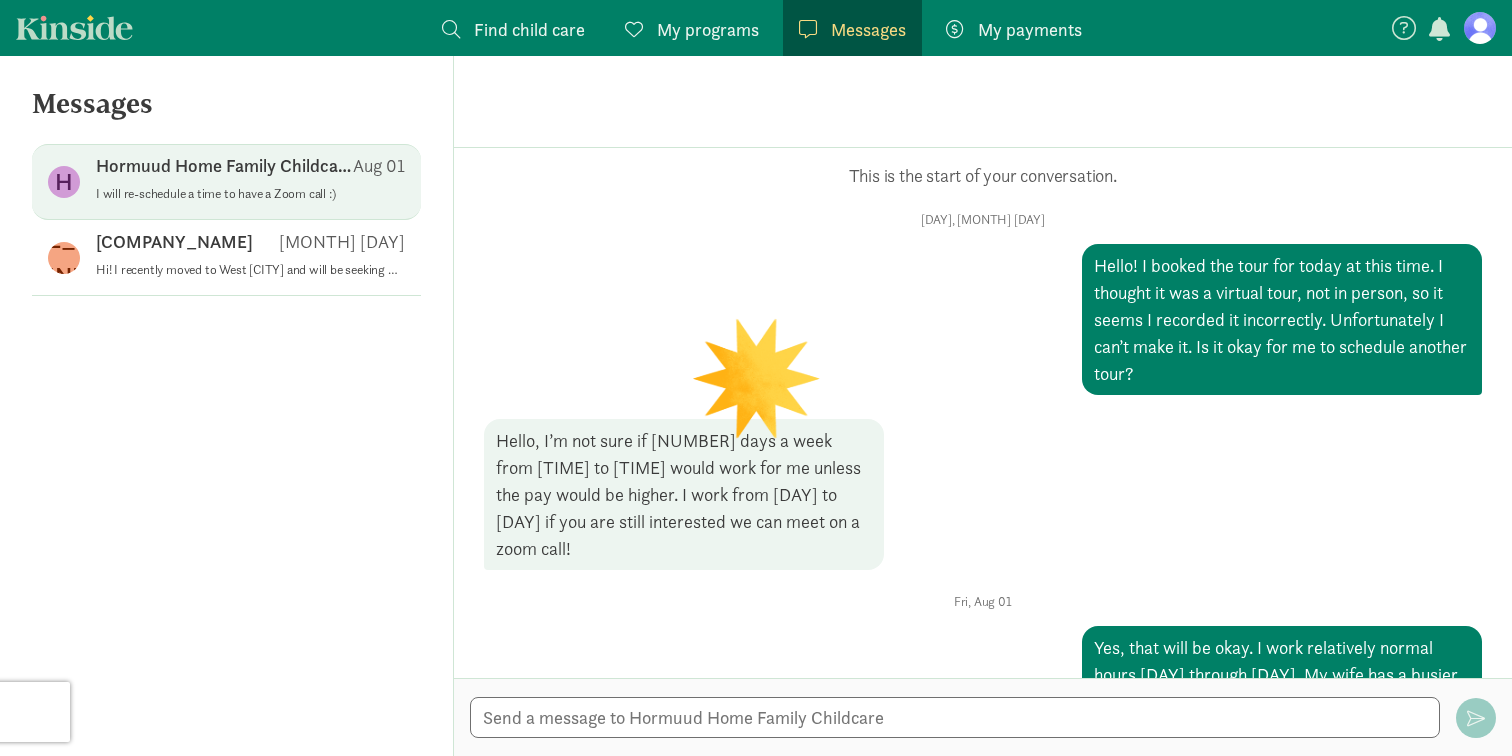 scroll, scrollTop: 147, scrollLeft: 0, axis: vertical 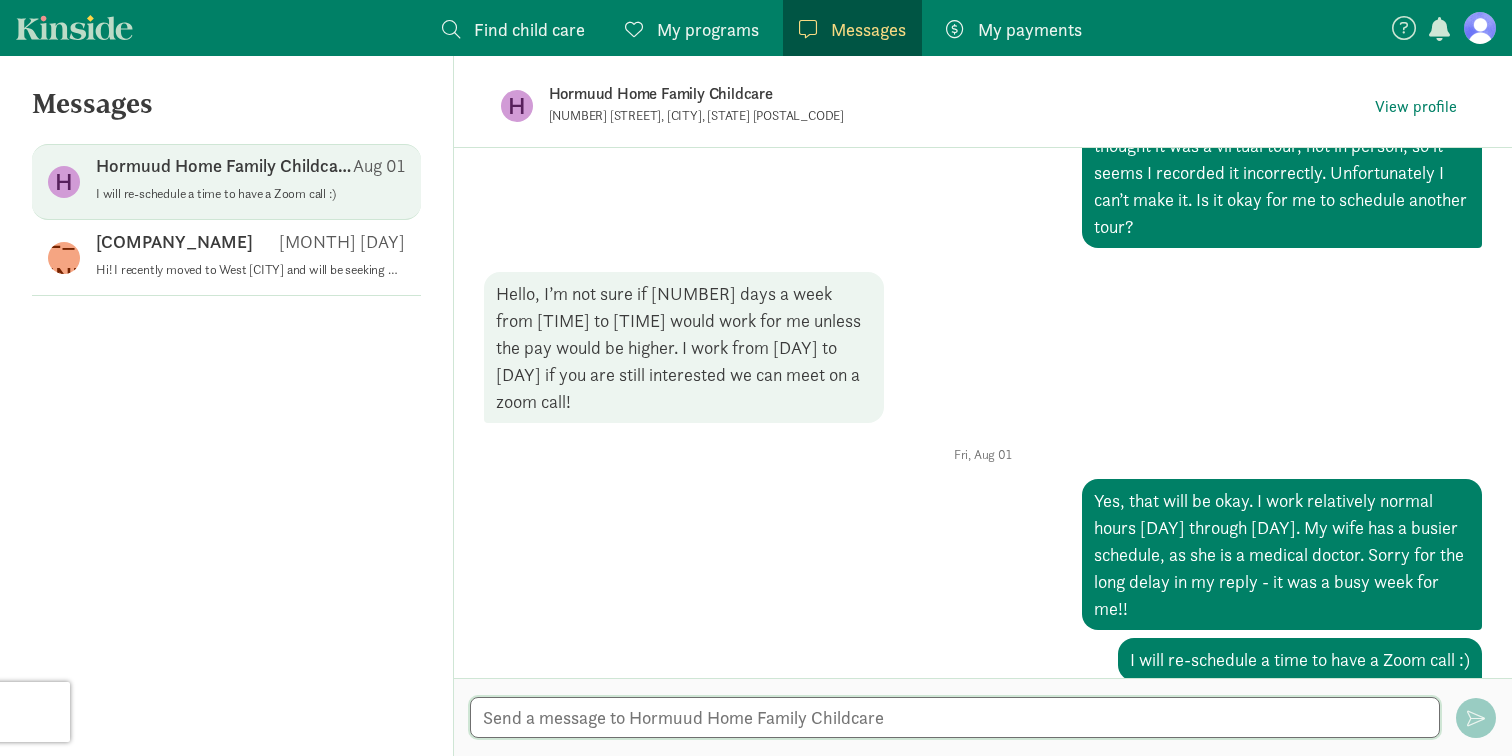 click at bounding box center [955, 717] 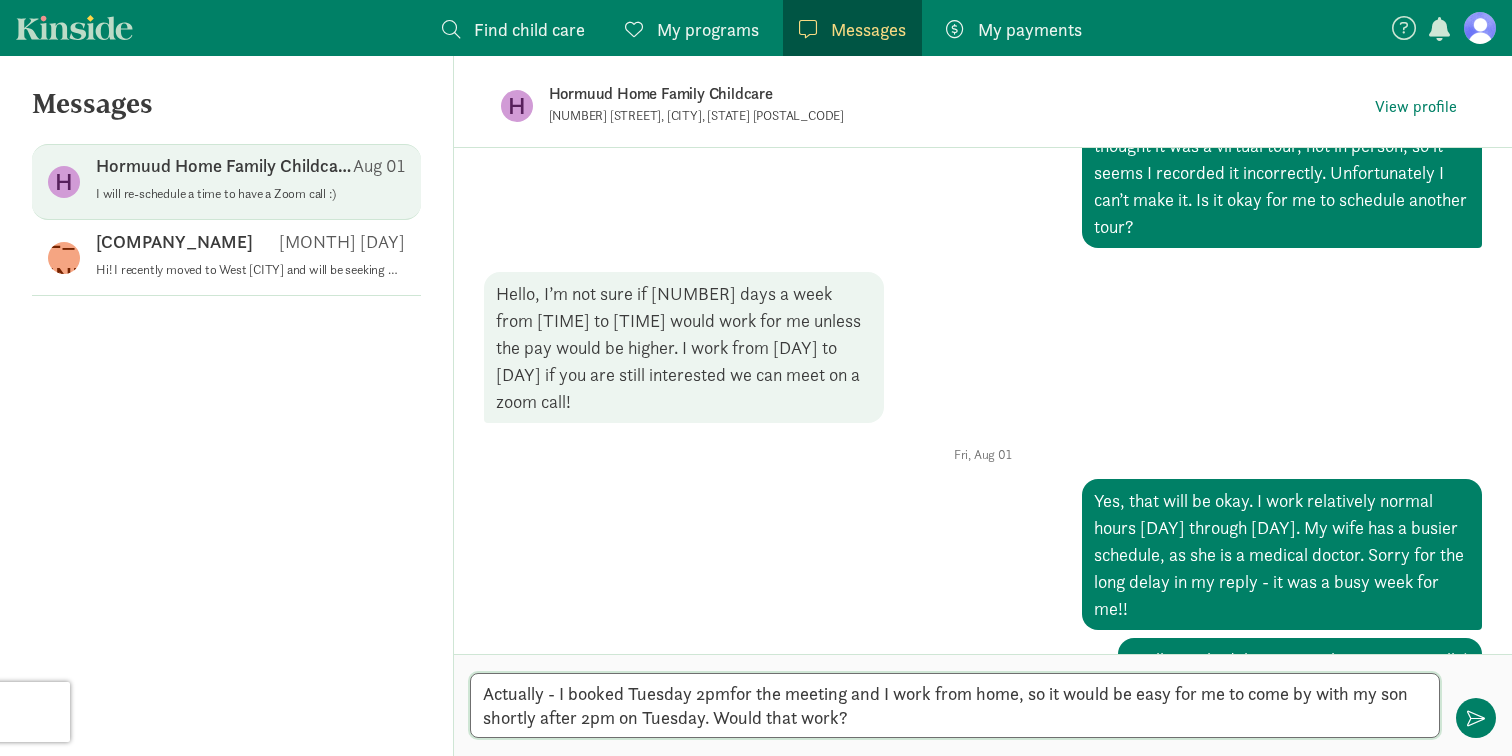 type on "Actually - I booked Tuesday 2pm for the meeting and I work from home, so it would be easy for me to come by with my son shortly after 2pm on Tuesday. Would that work?" 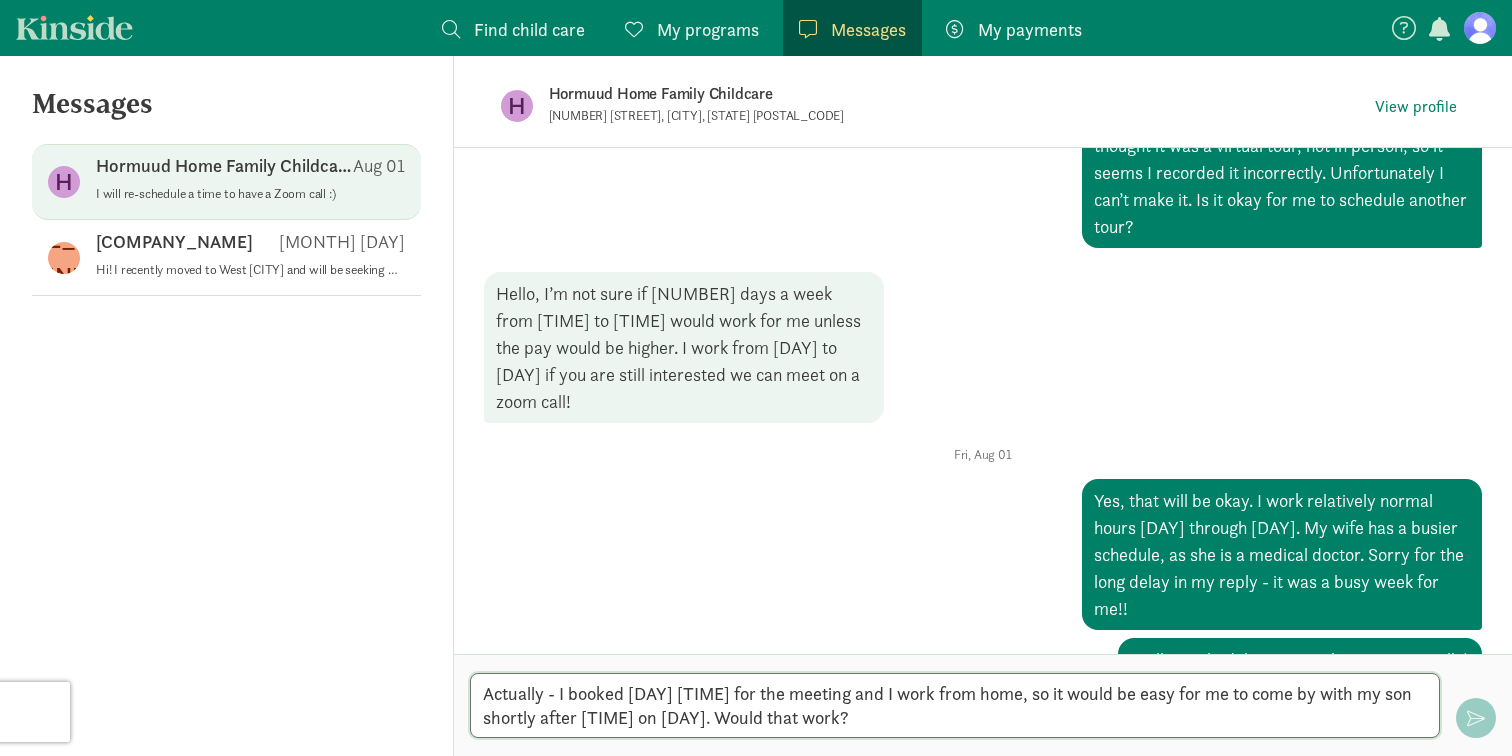 type 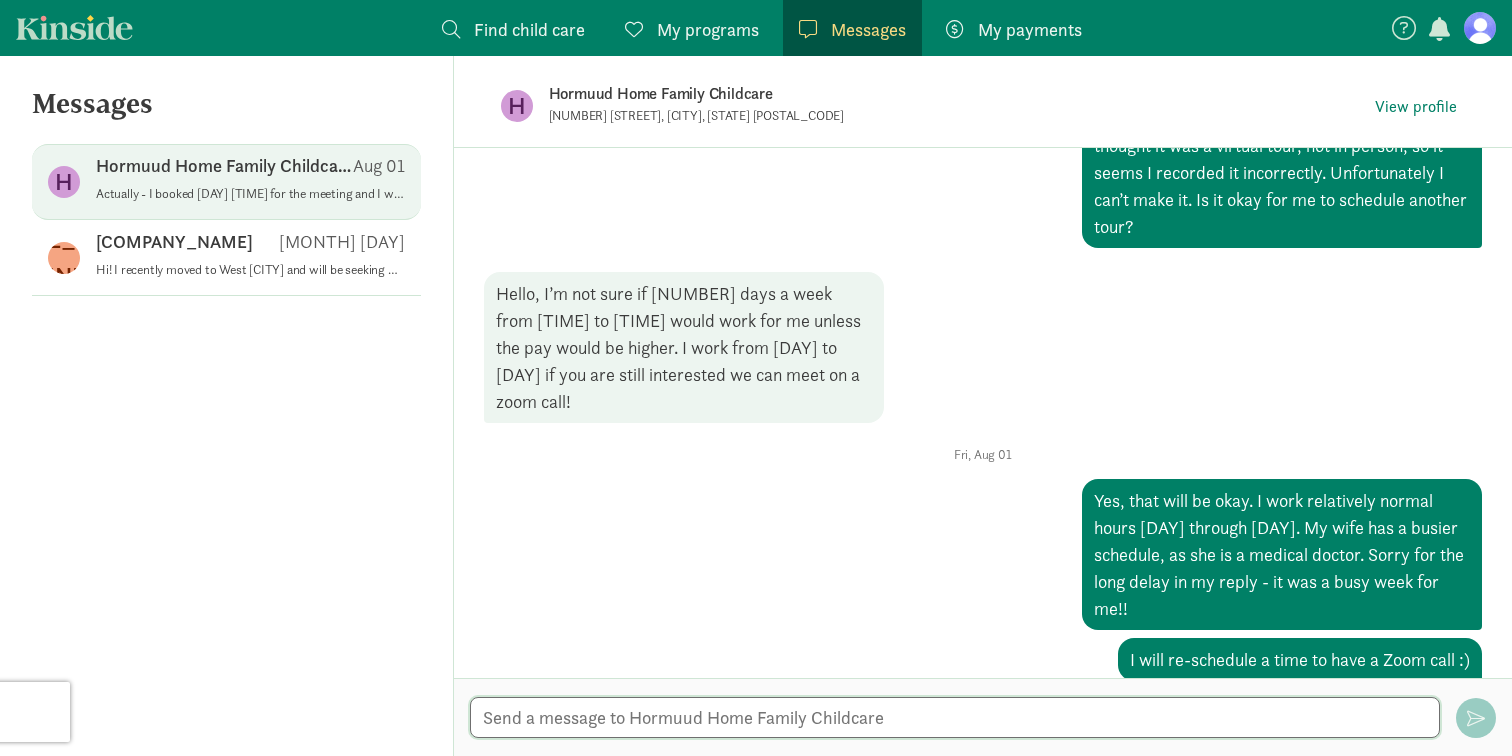 scroll, scrollTop: 279, scrollLeft: 0, axis: vertical 